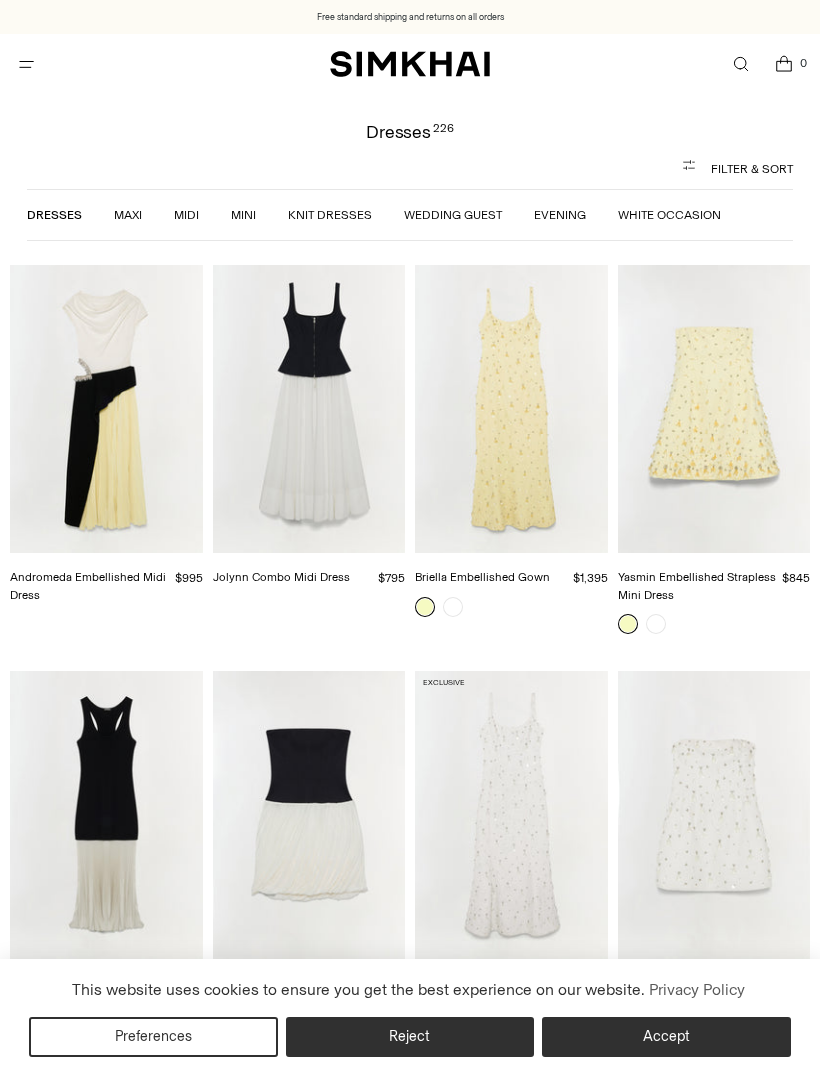 scroll, scrollTop: 0, scrollLeft: 0, axis: both 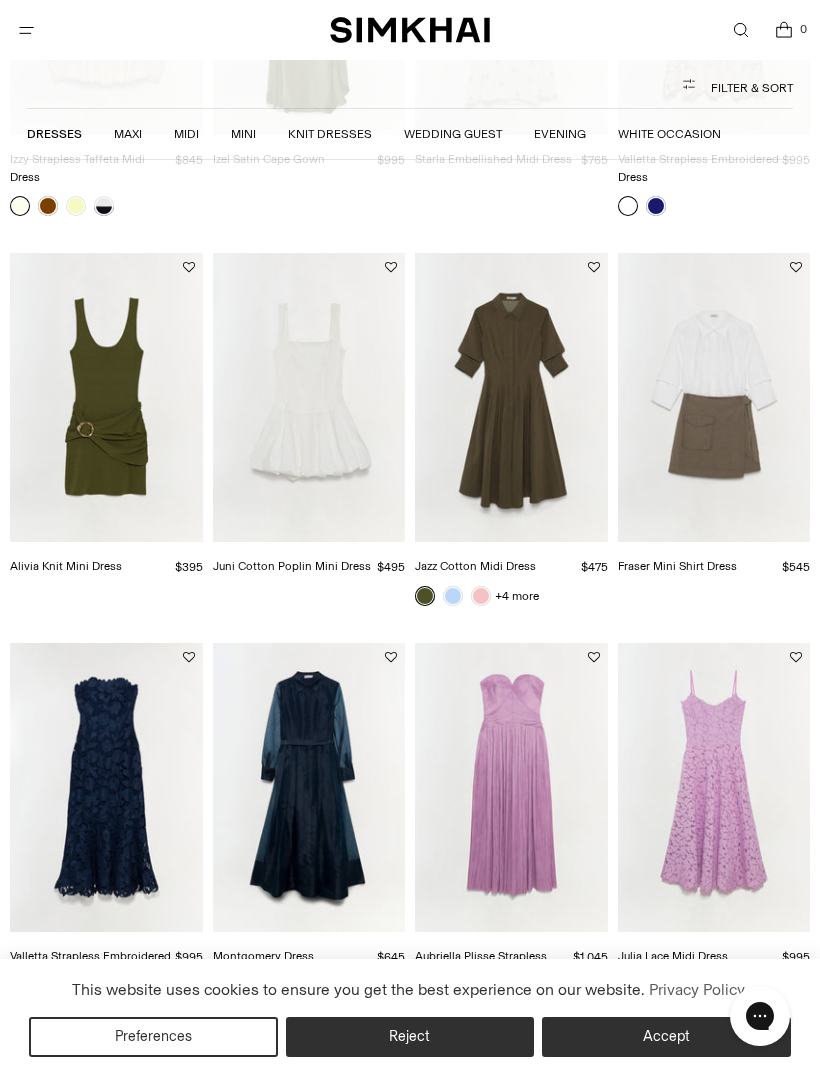 click at bounding box center [511, 397] 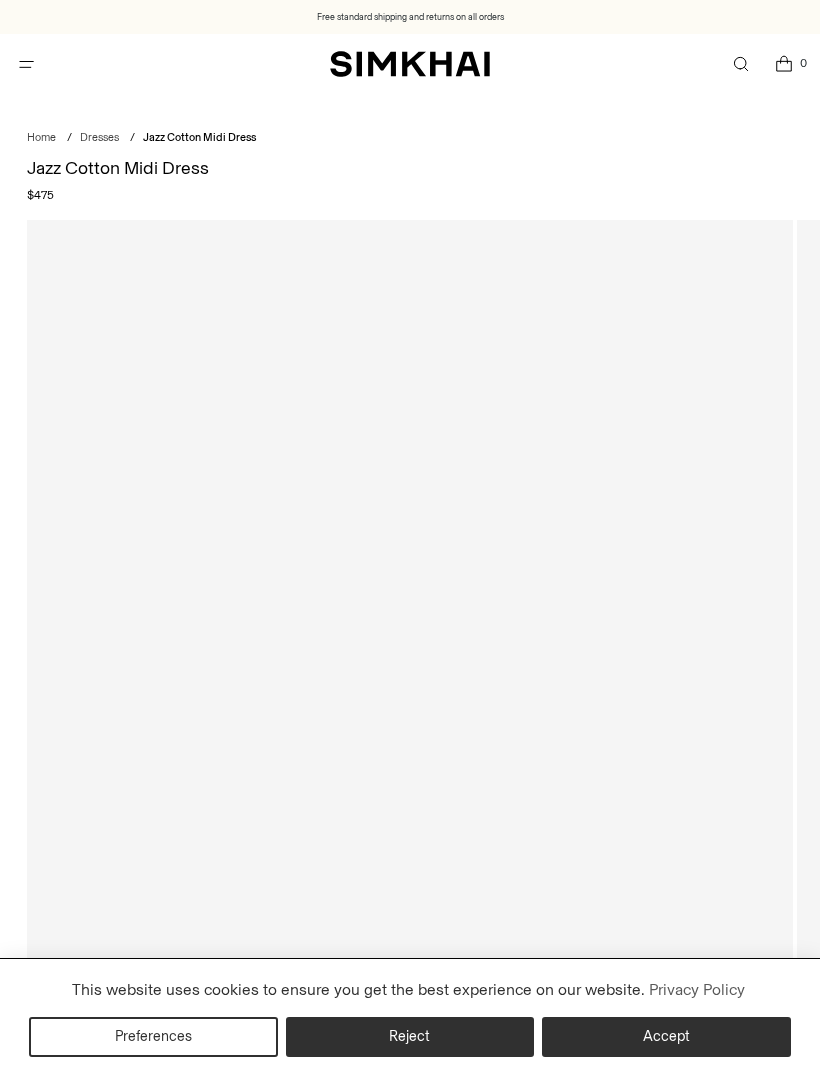 scroll, scrollTop: 0, scrollLeft: 0, axis: both 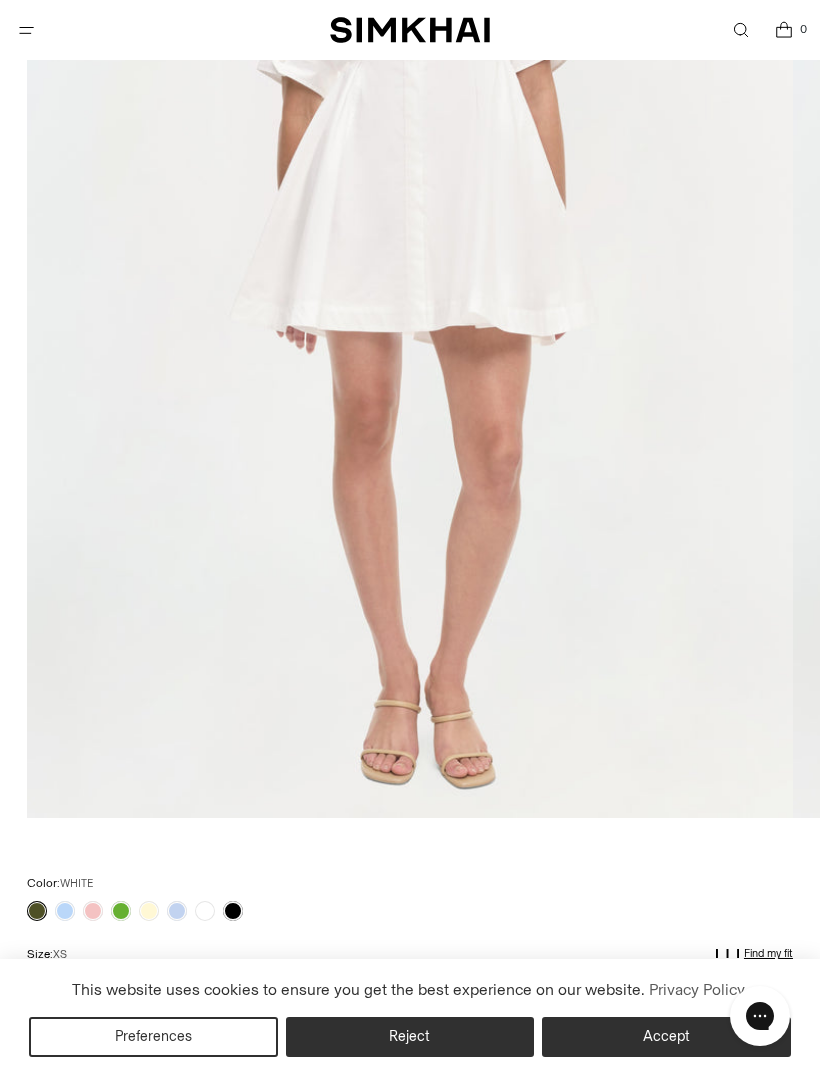 click at bounding box center (205, 911) 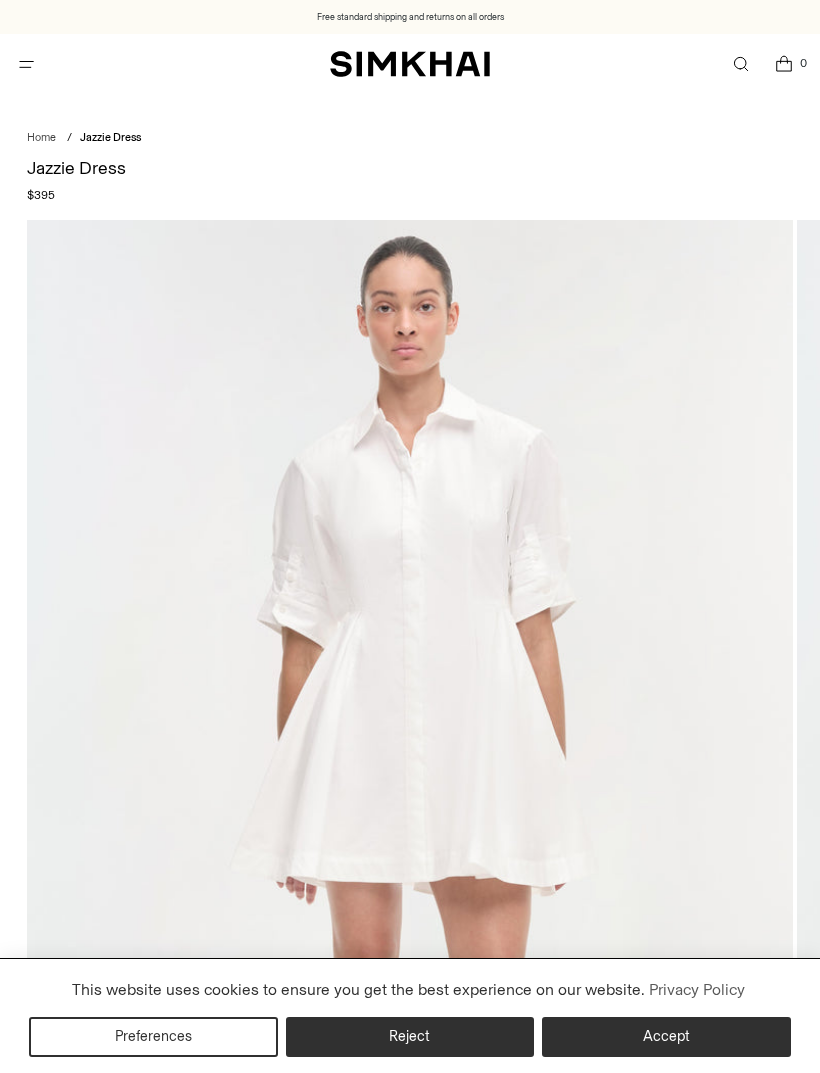 scroll, scrollTop: 0, scrollLeft: 0, axis: both 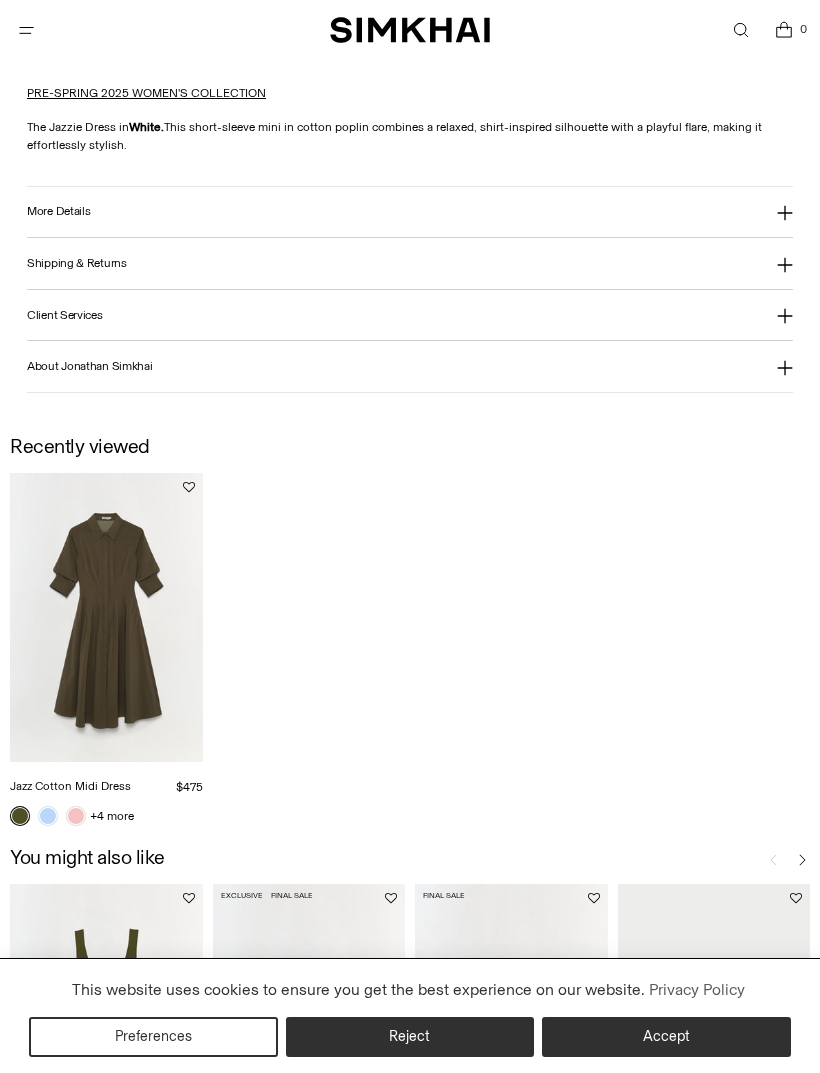 click at bounding box center [106, 617] 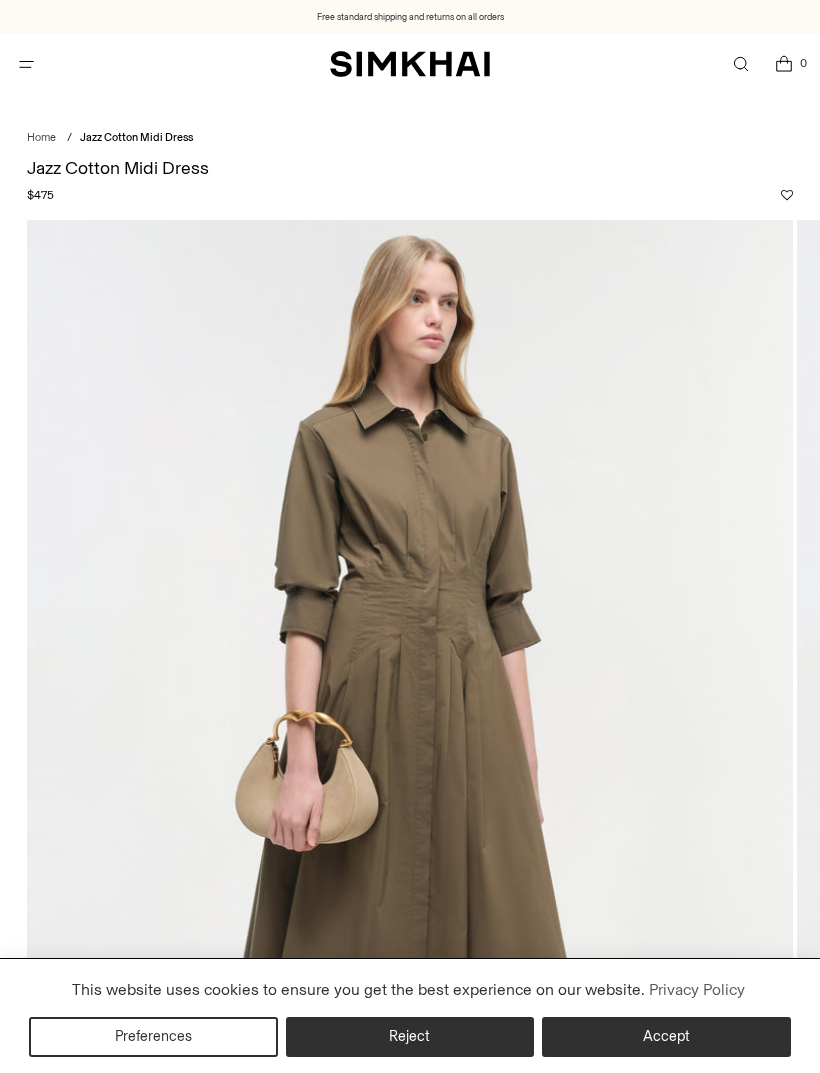 scroll, scrollTop: 0, scrollLeft: 0, axis: both 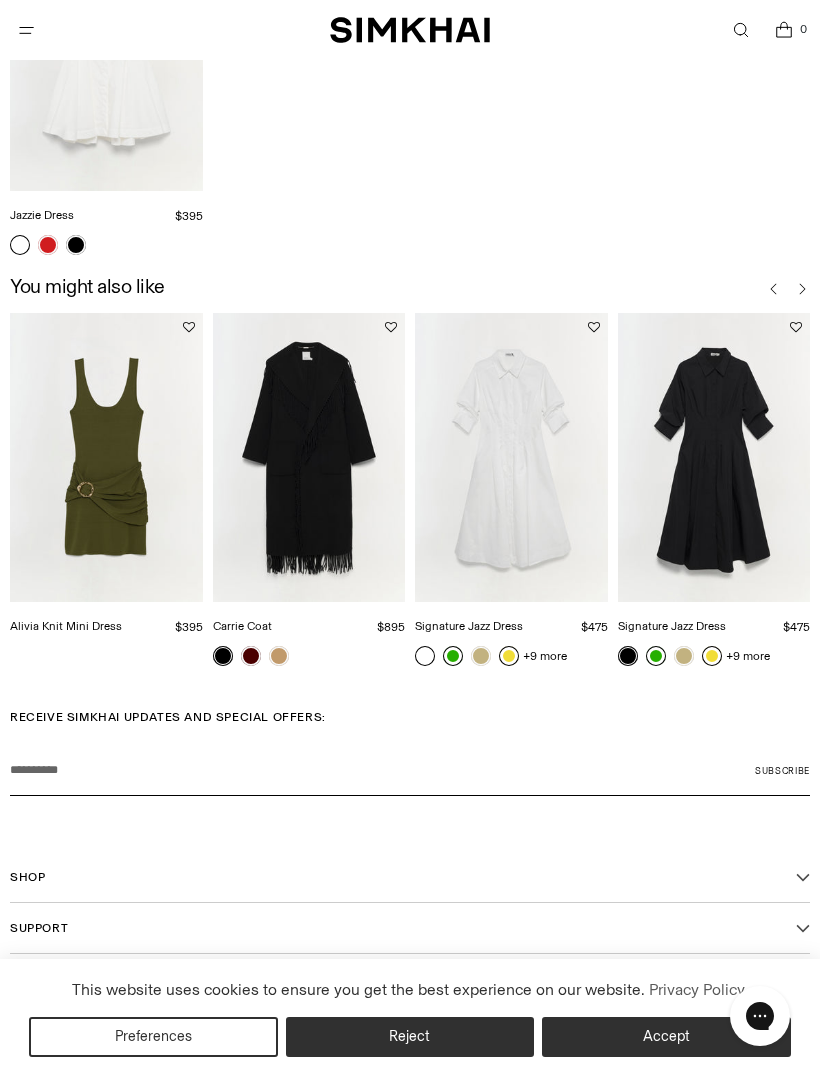 click on "+9 more" at bounding box center (545, 656) 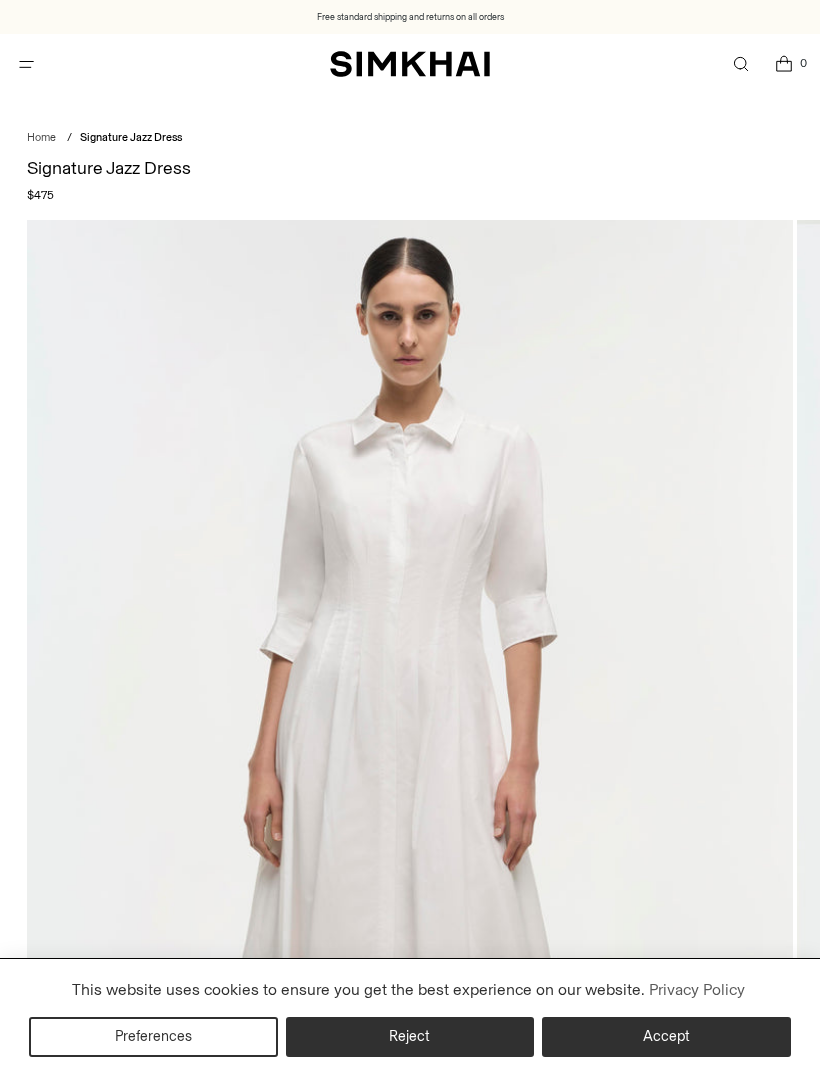 scroll, scrollTop: 0, scrollLeft: 0, axis: both 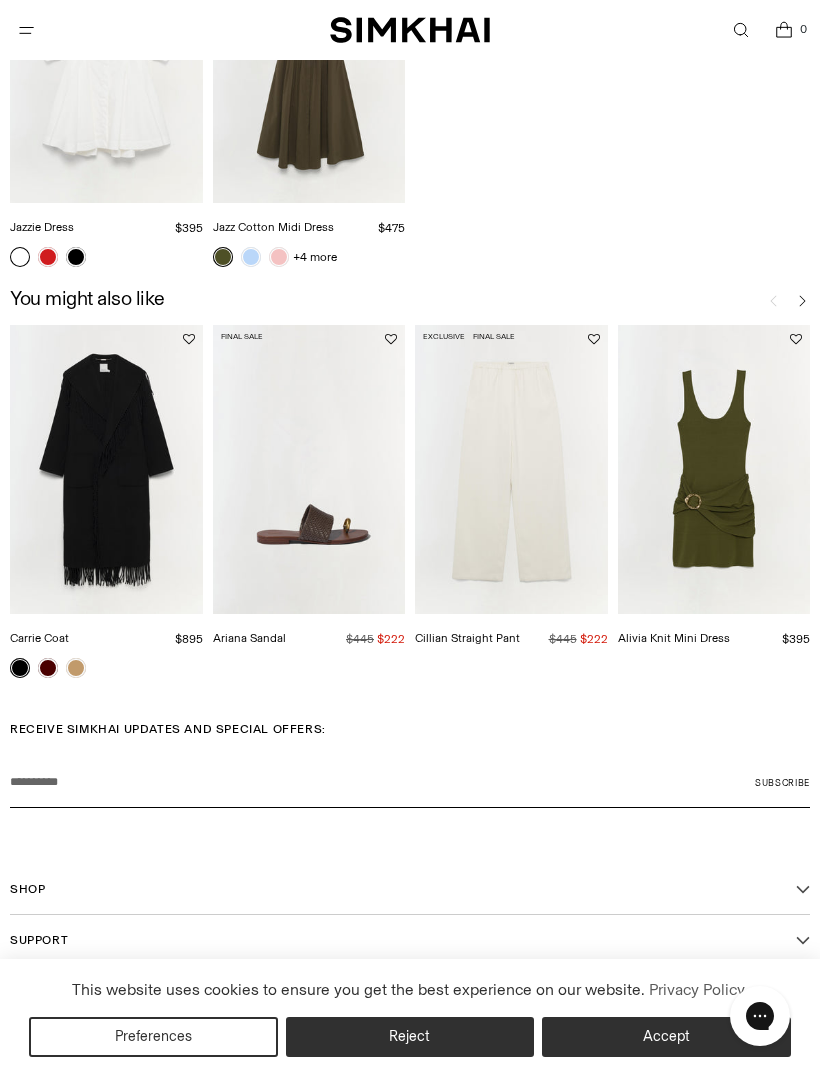 click at bounding box center [106, 469] 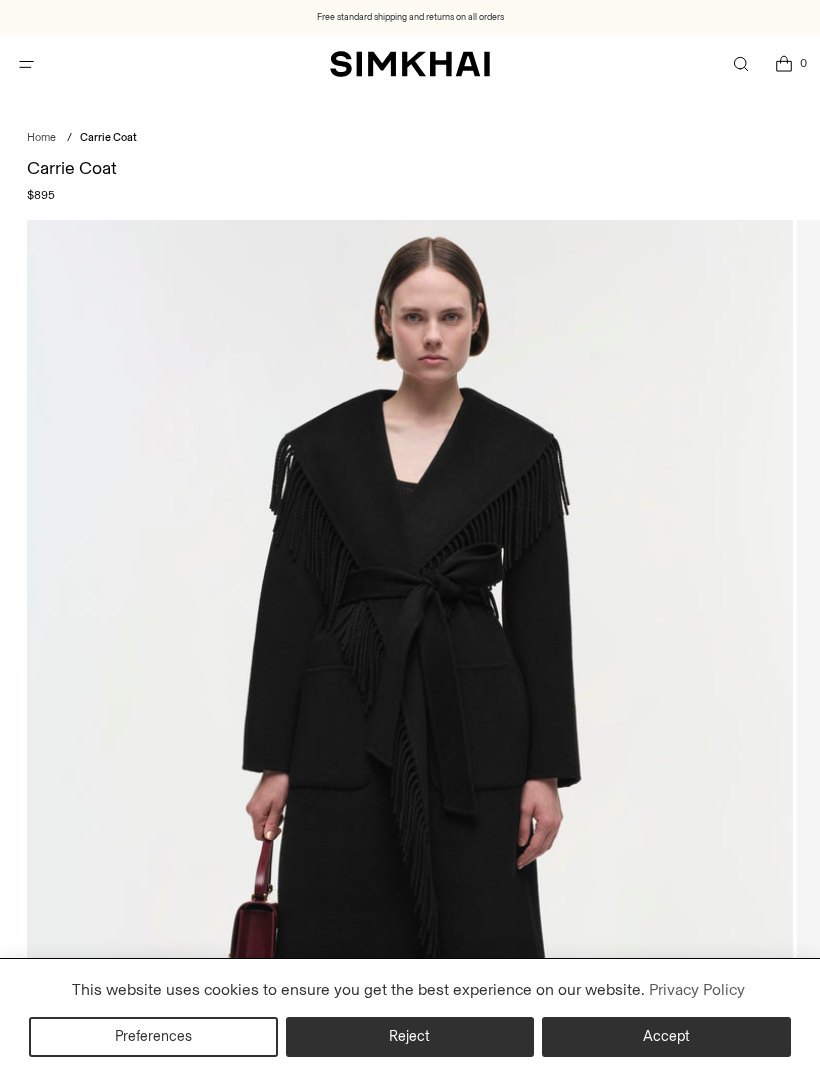 scroll, scrollTop: 0, scrollLeft: 0, axis: both 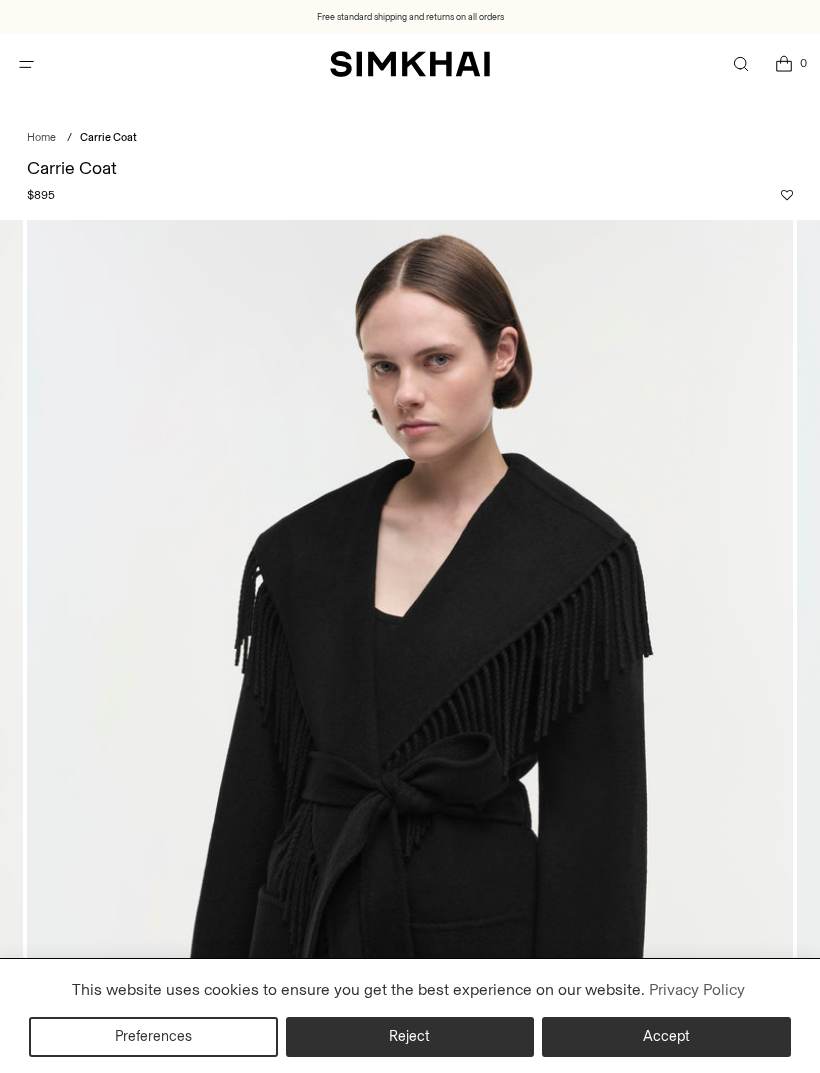 click 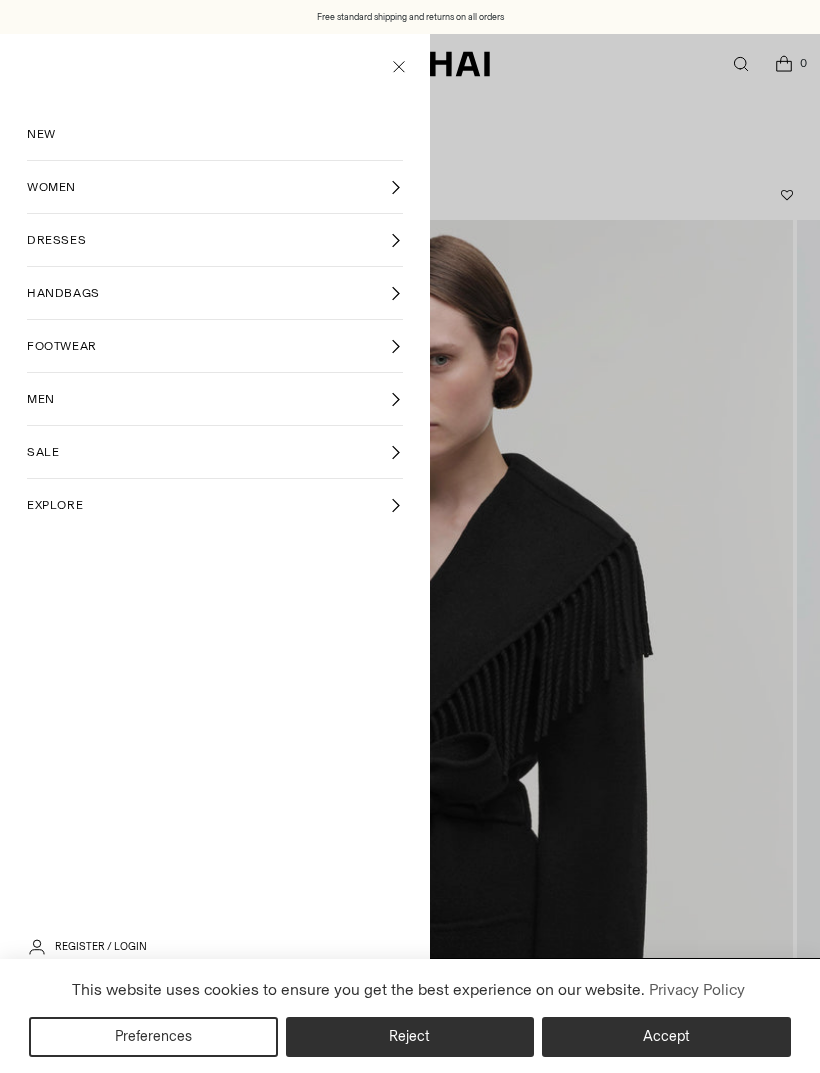 click on "WOMEN" at bounding box center [51, 187] 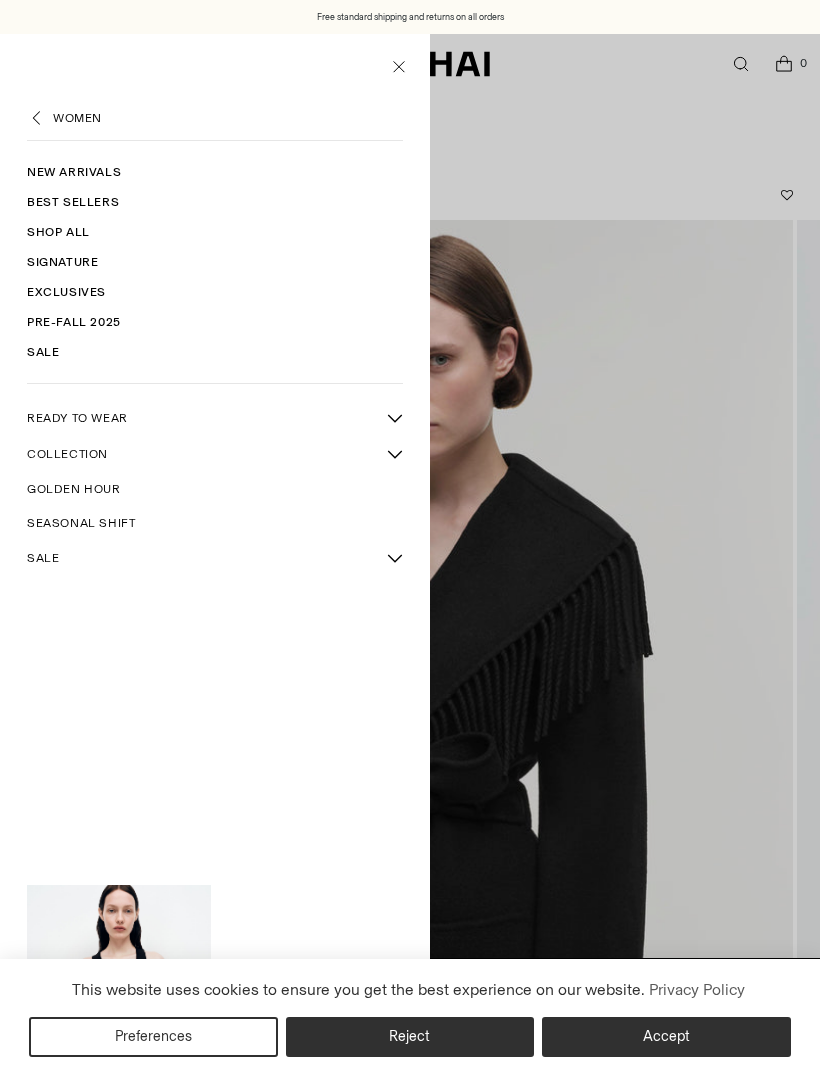 click on "Shop All" at bounding box center [215, 232] 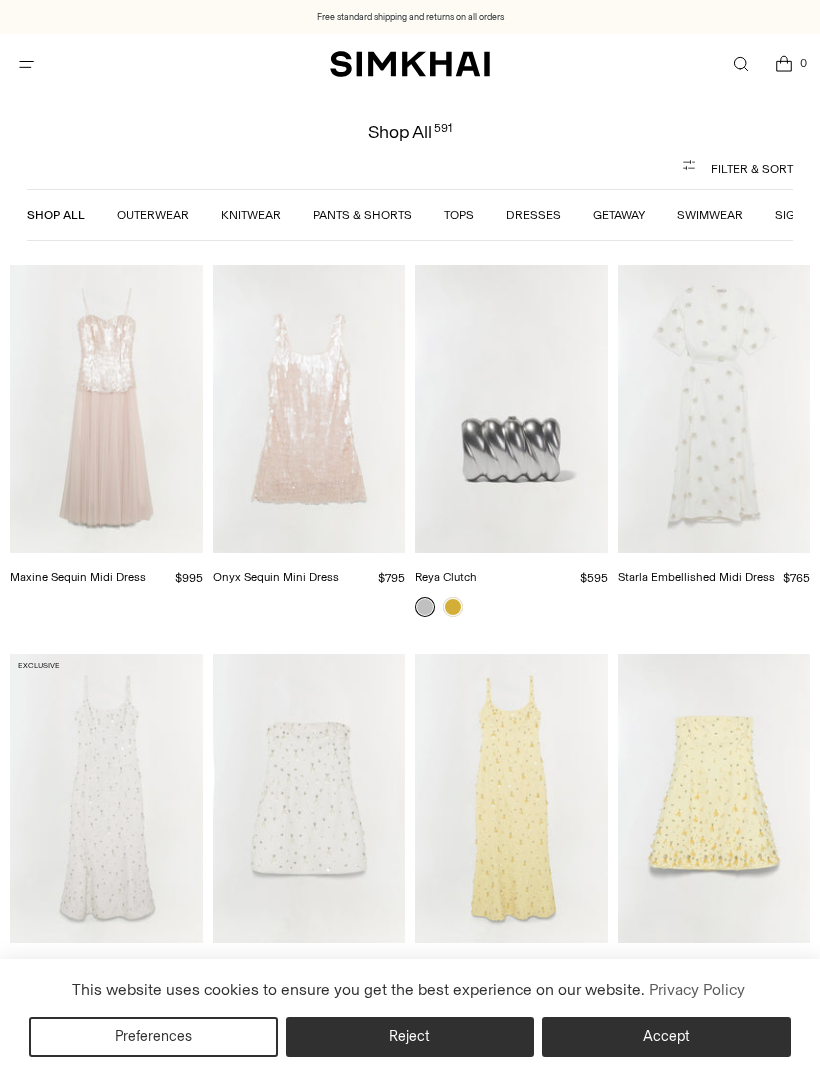 scroll, scrollTop: 0, scrollLeft: 0, axis: both 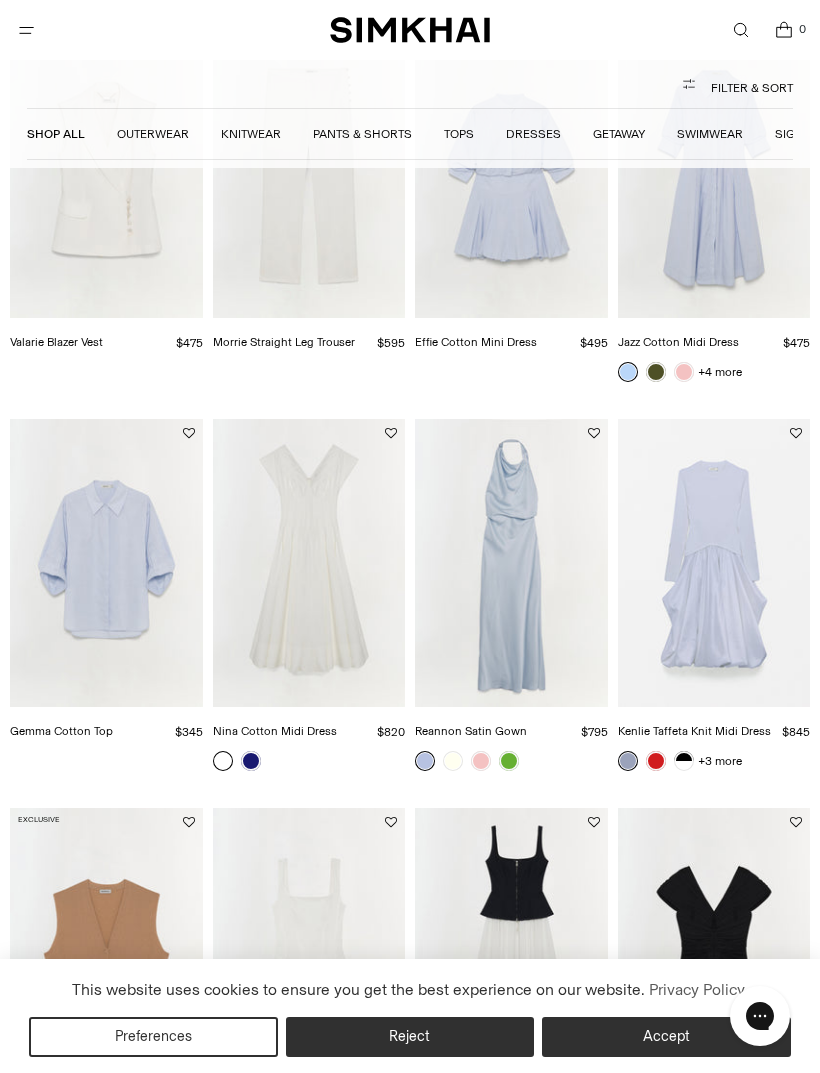 click at bounding box center [714, 563] 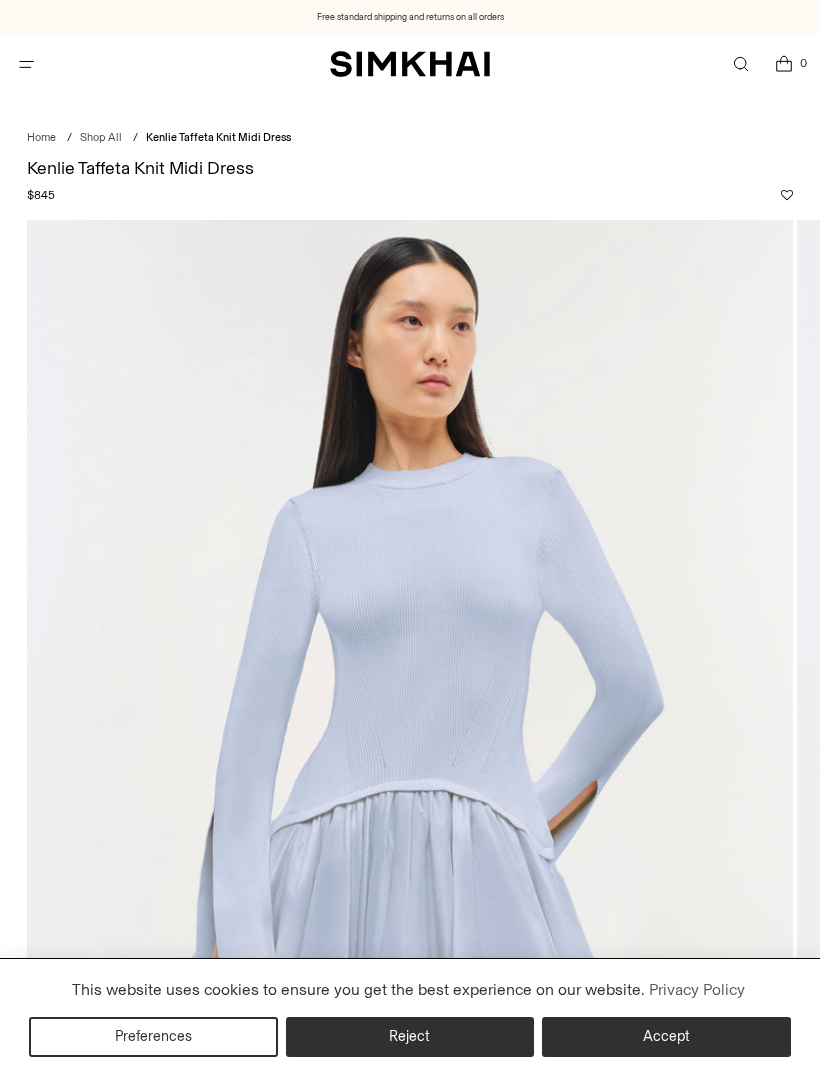 scroll, scrollTop: 0, scrollLeft: 0, axis: both 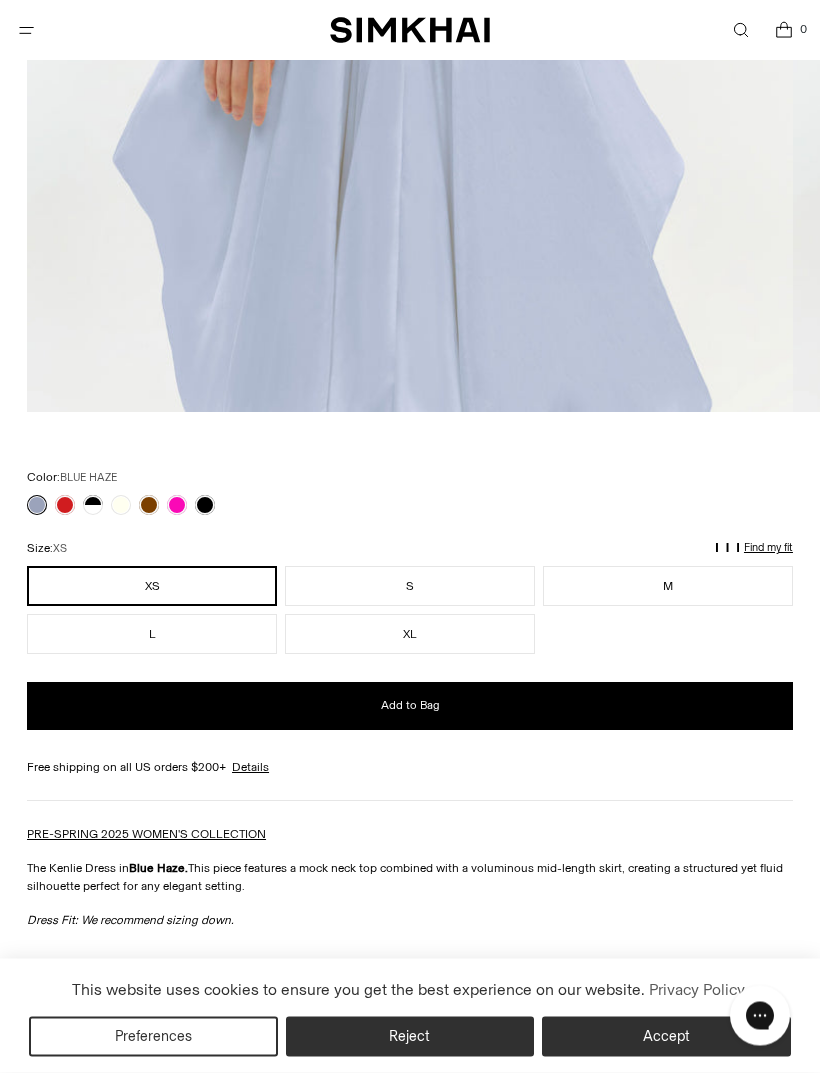 click on "Find my fit" at bounding box center [133, 559] 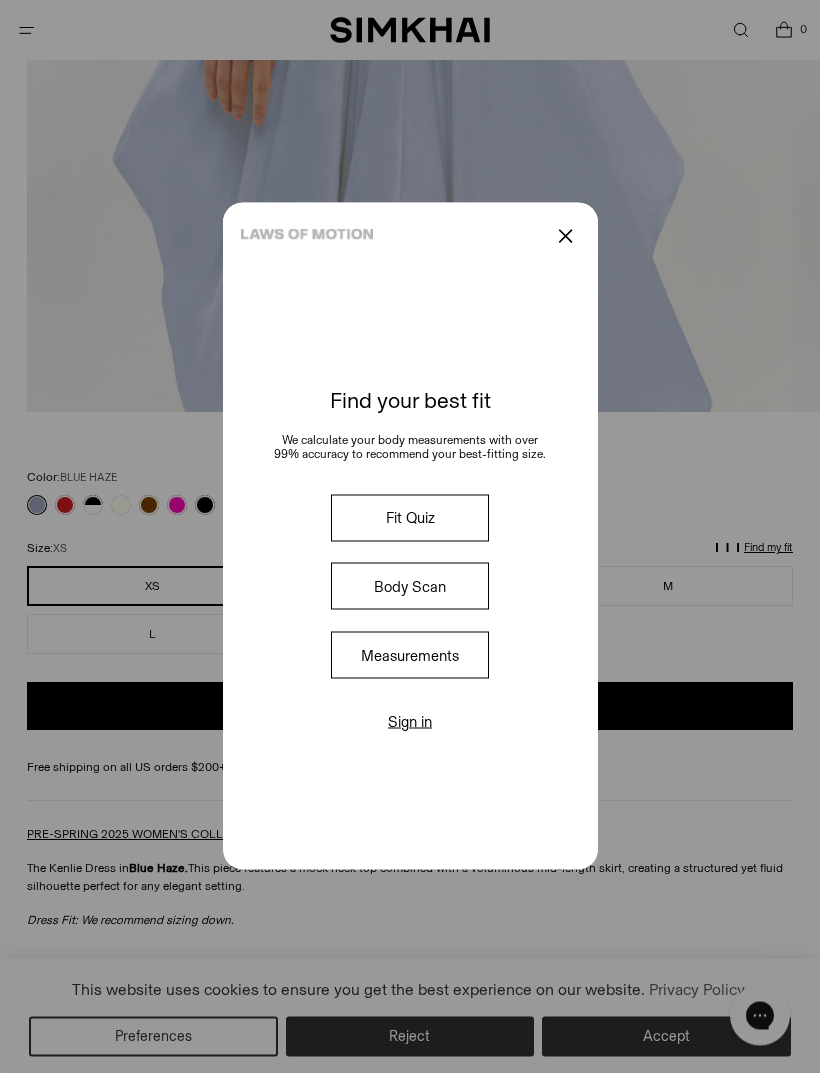 scroll, scrollTop: 956, scrollLeft: 0, axis: vertical 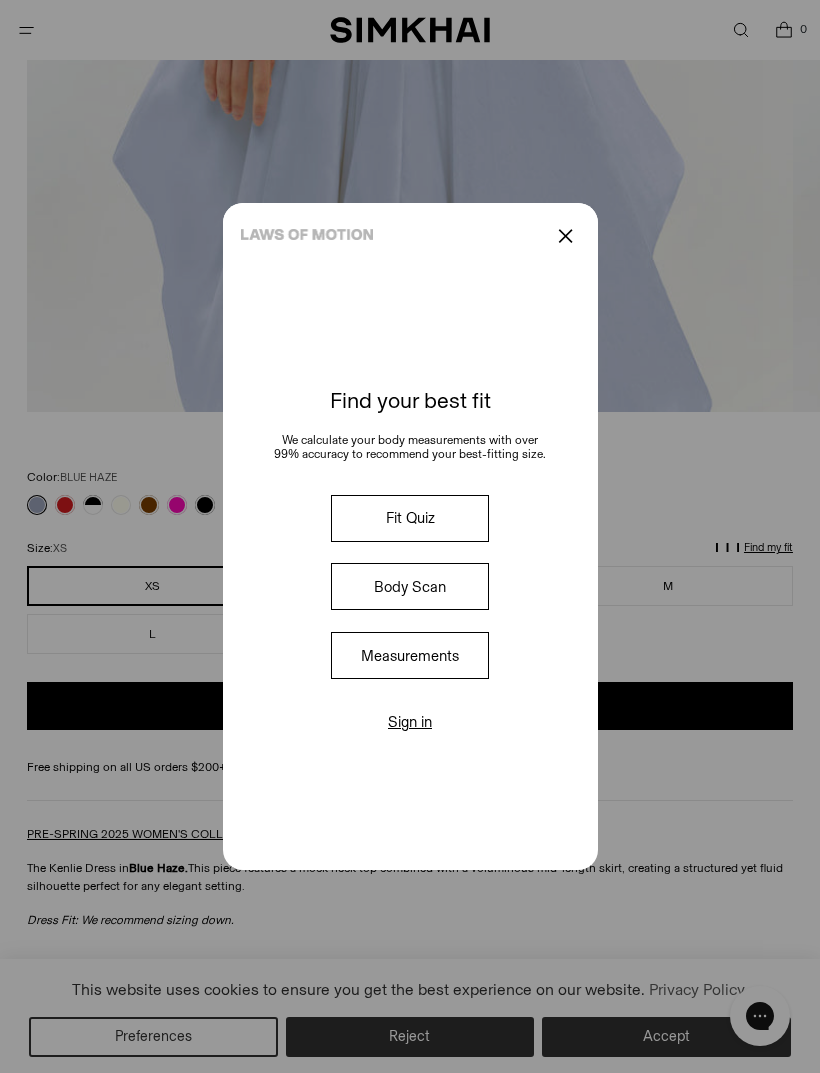 click on "Measurements" at bounding box center (410, 655) 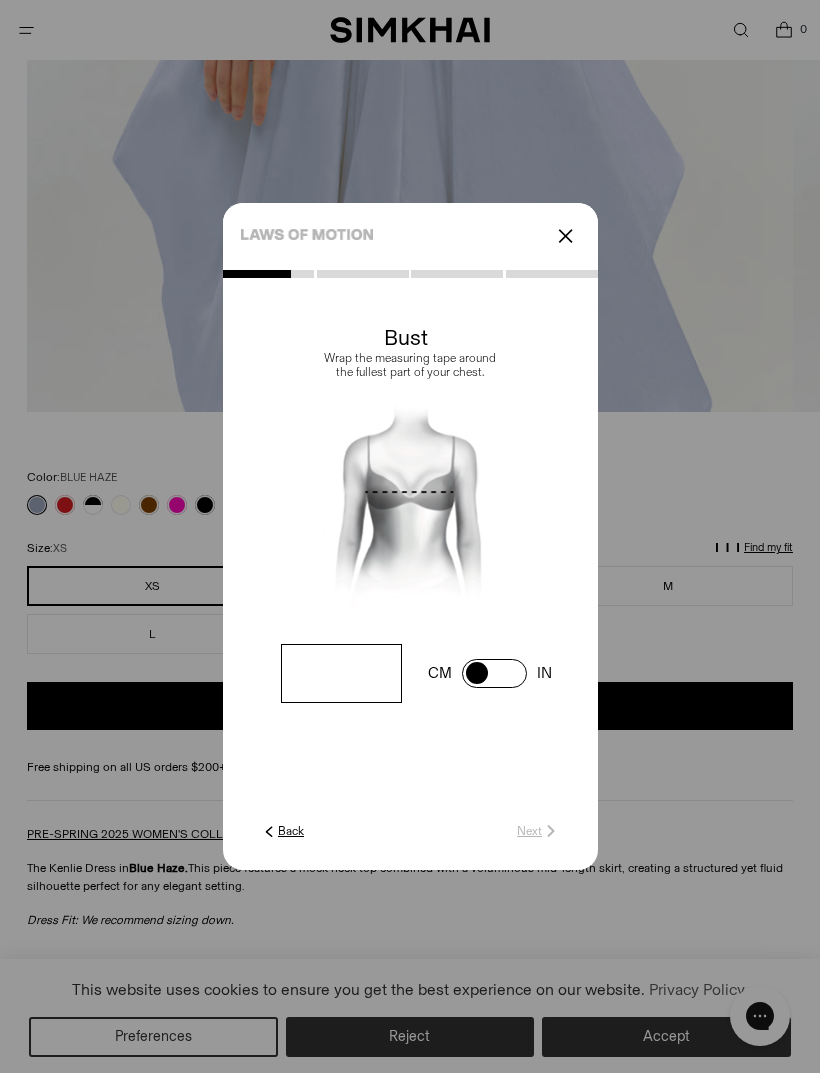 click on "✕" at bounding box center (565, 236) 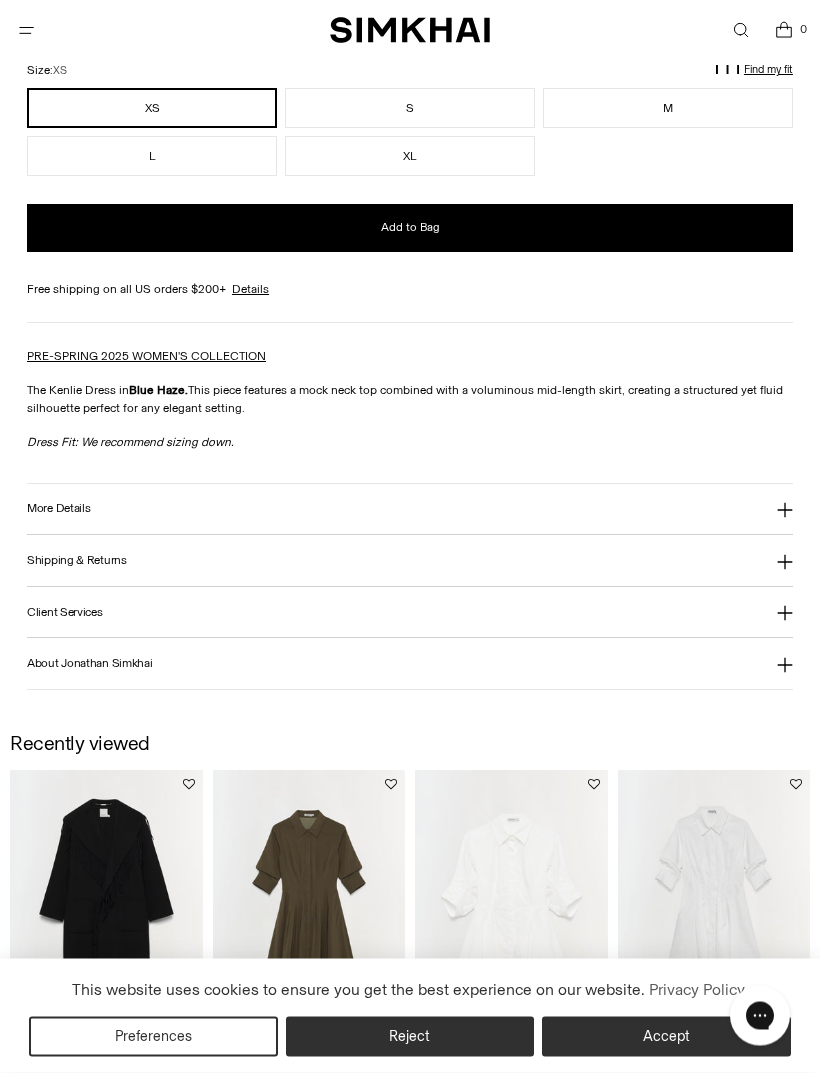 scroll, scrollTop: 1434, scrollLeft: 0, axis: vertical 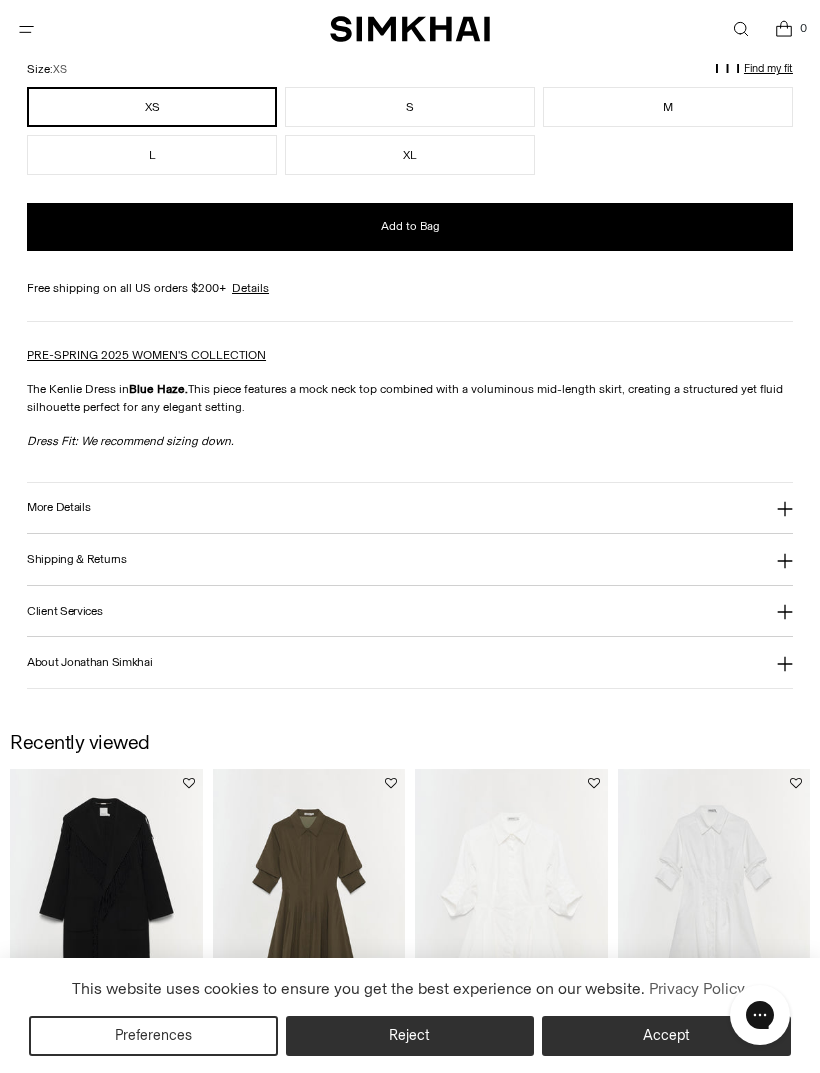 click 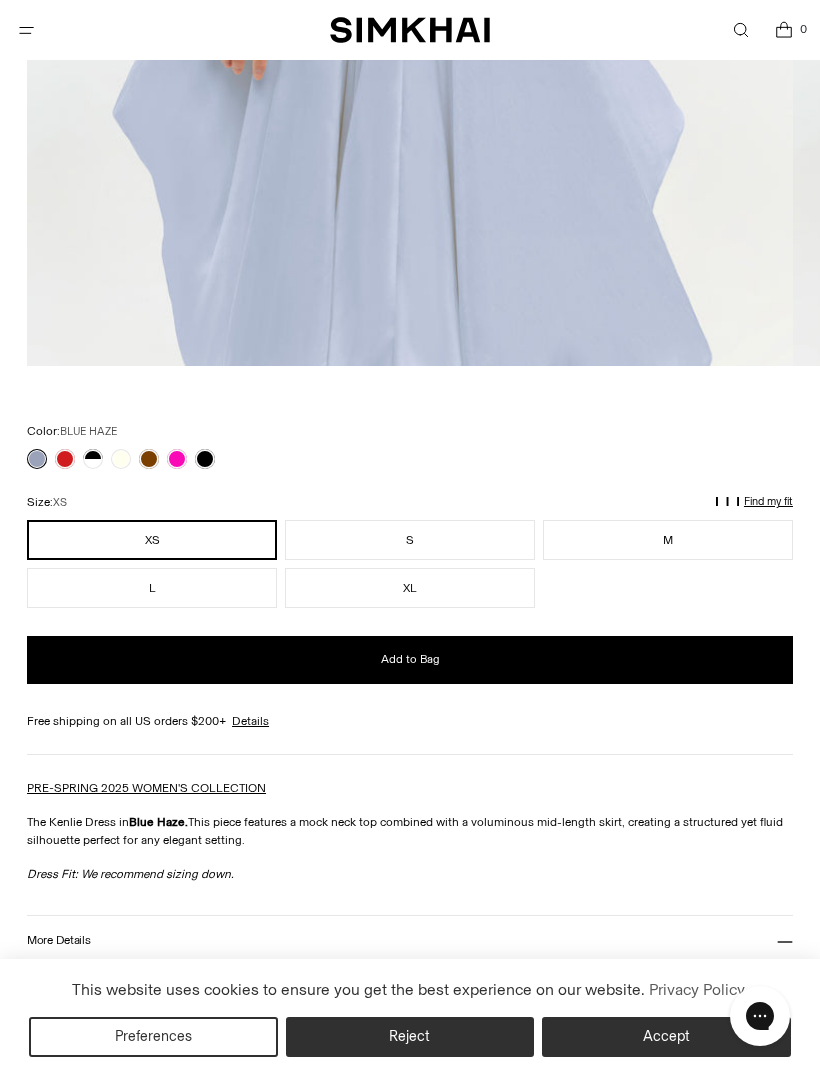scroll, scrollTop: 1001, scrollLeft: 0, axis: vertical 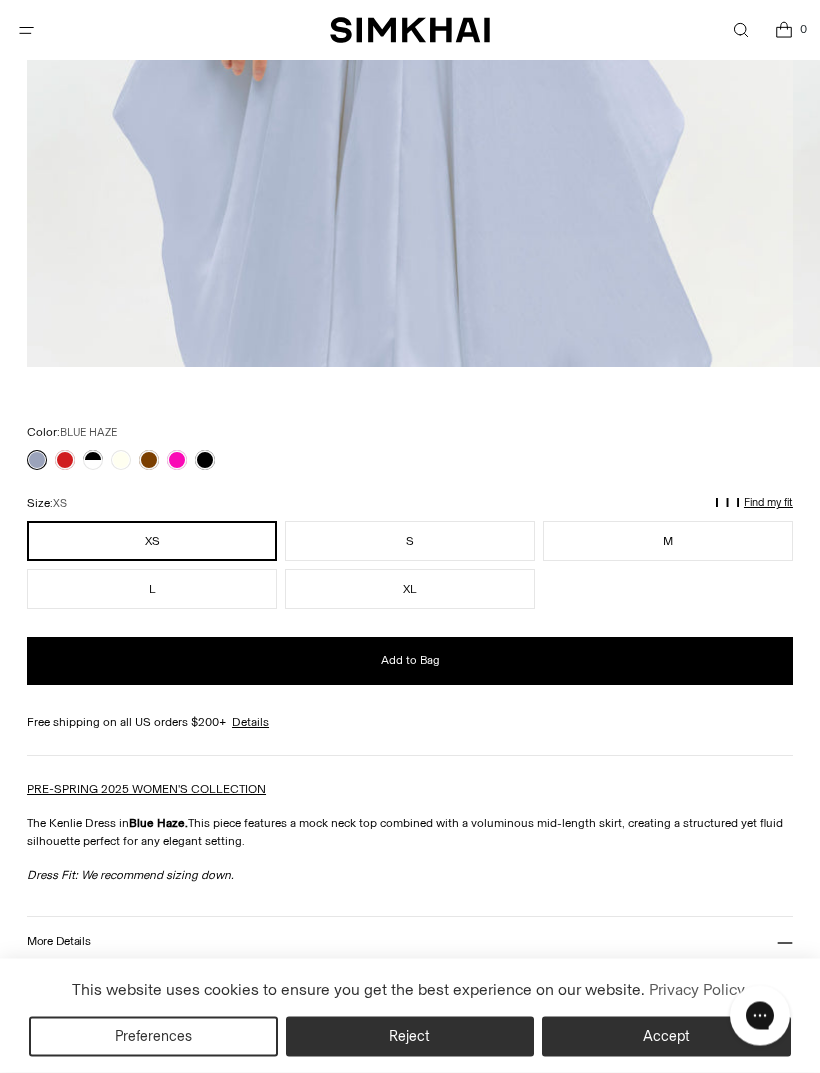 click on "S" at bounding box center (410, 542) 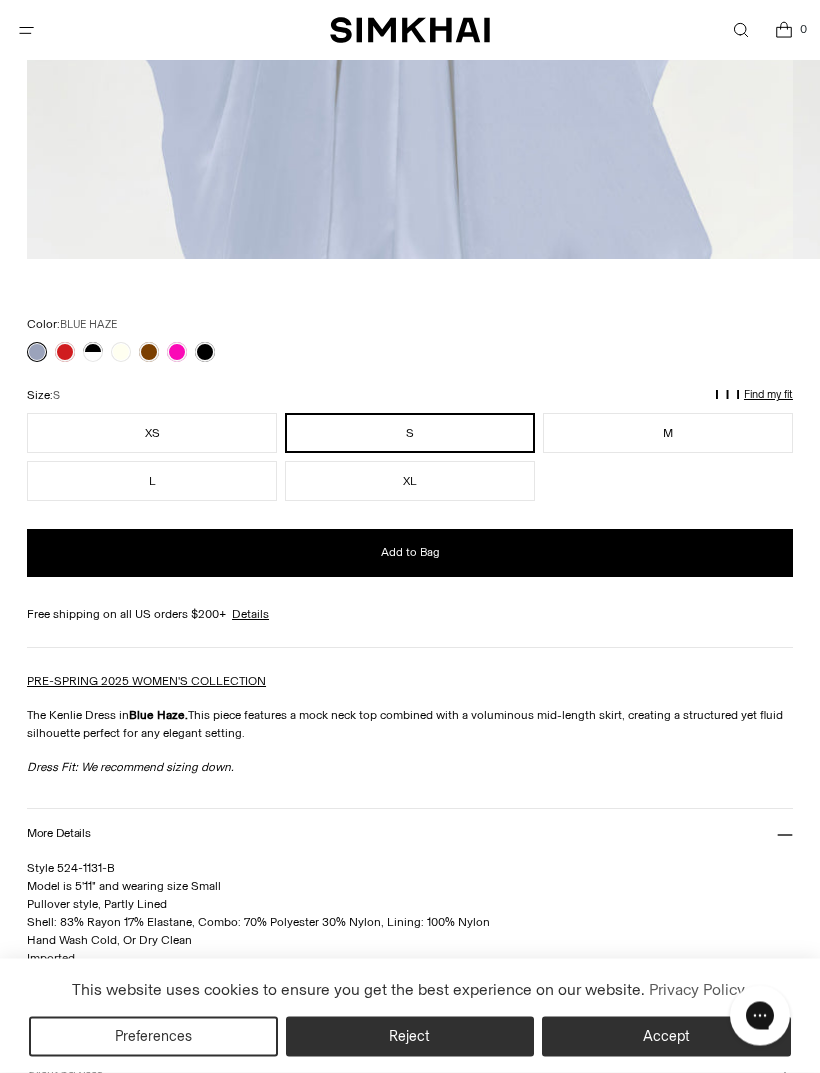 scroll, scrollTop: 1109, scrollLeft: 0, axis: vertical 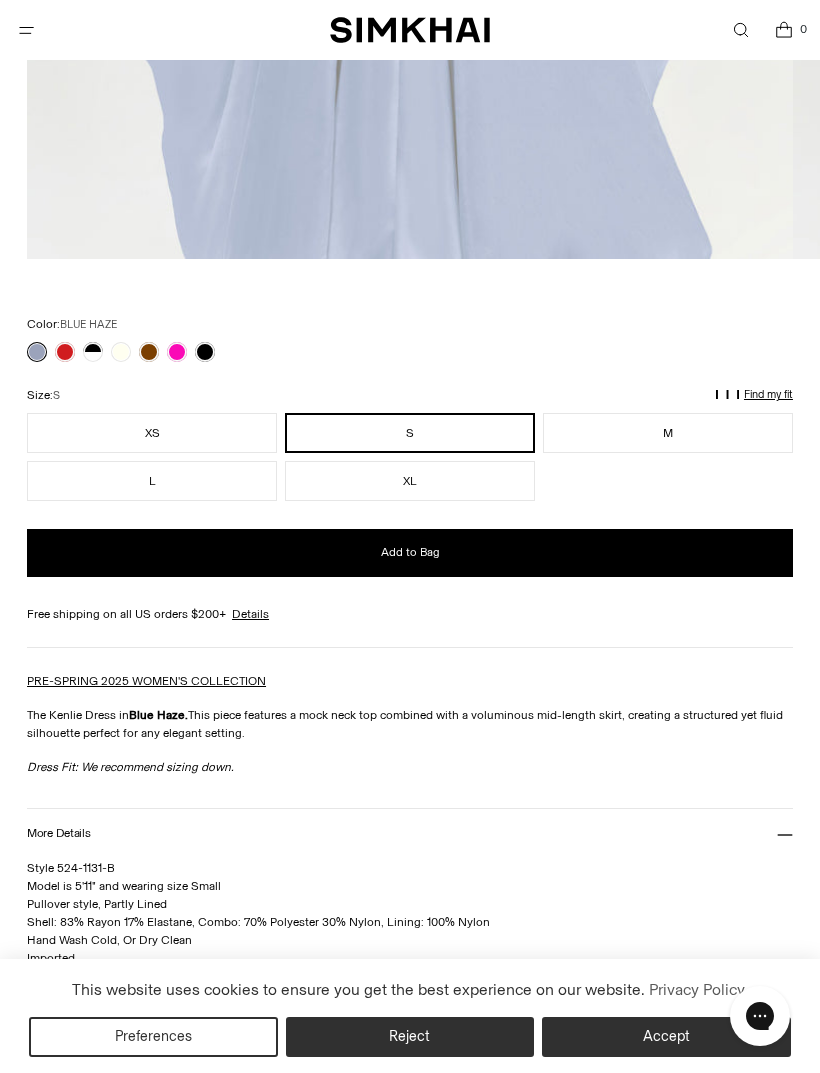 click on "Add to Bag" at bounding box center (410, 553) 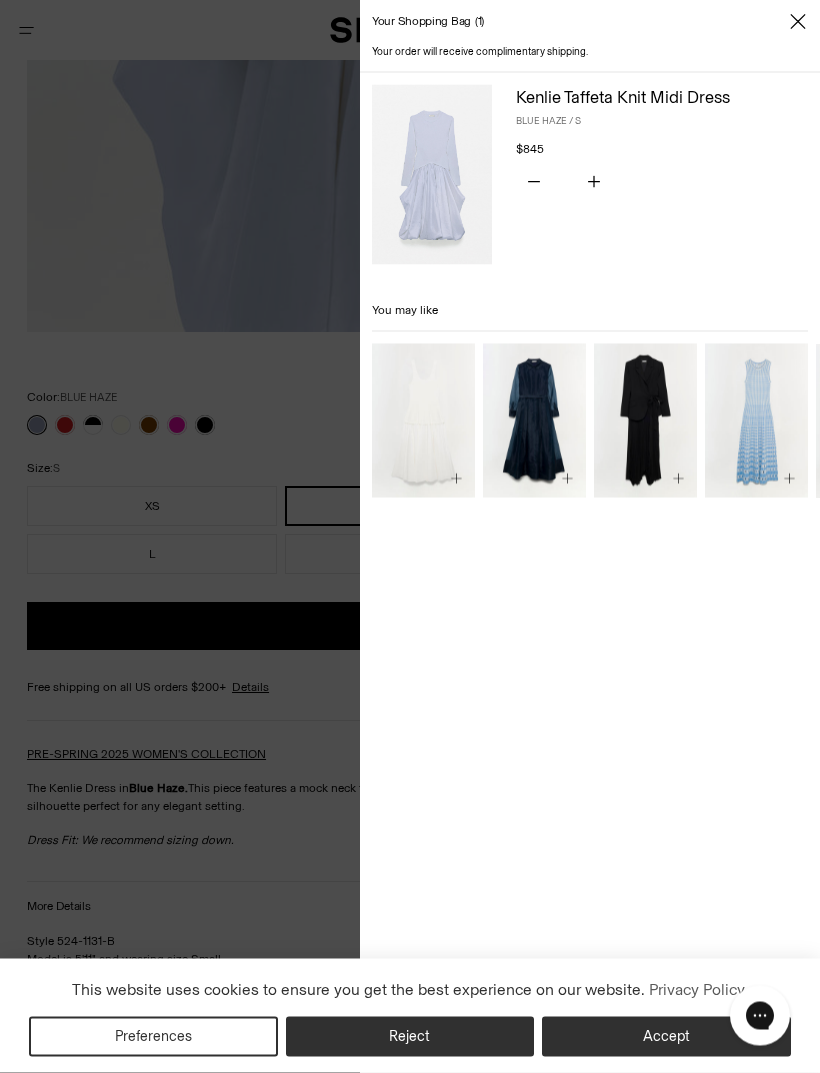 scroll, scrollTop: 1036, scrollLeft: 0, axis: vertical 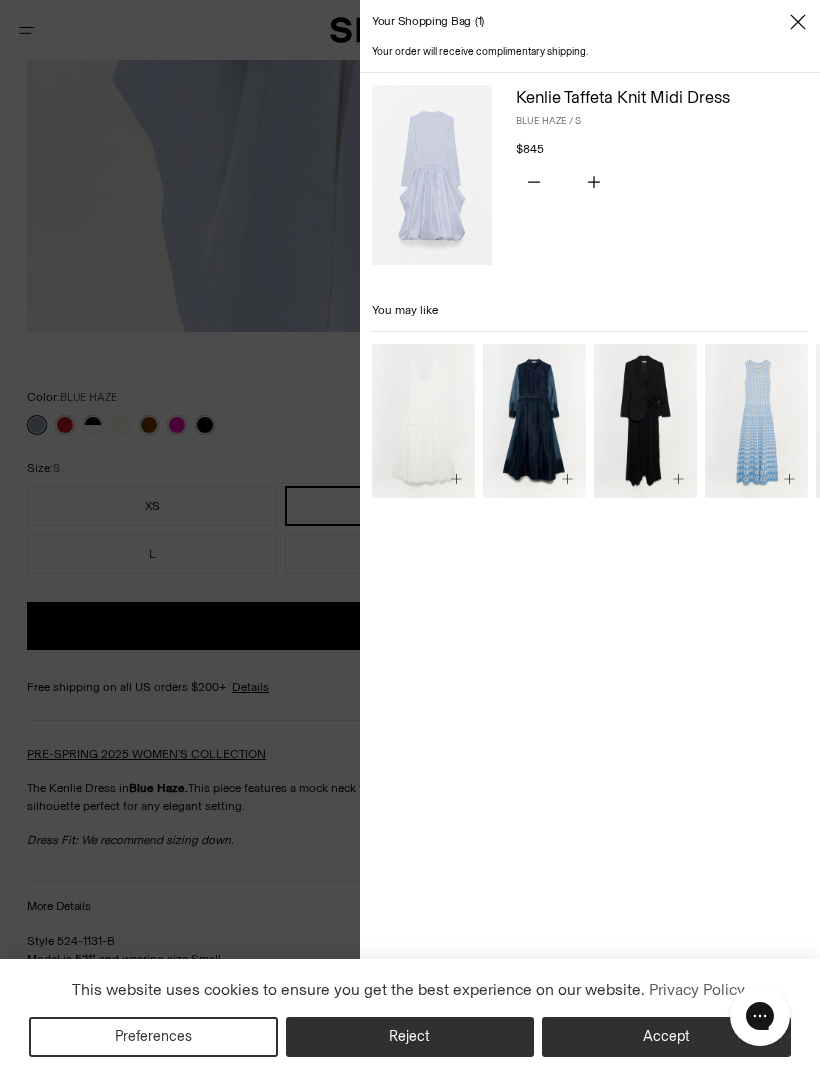 click 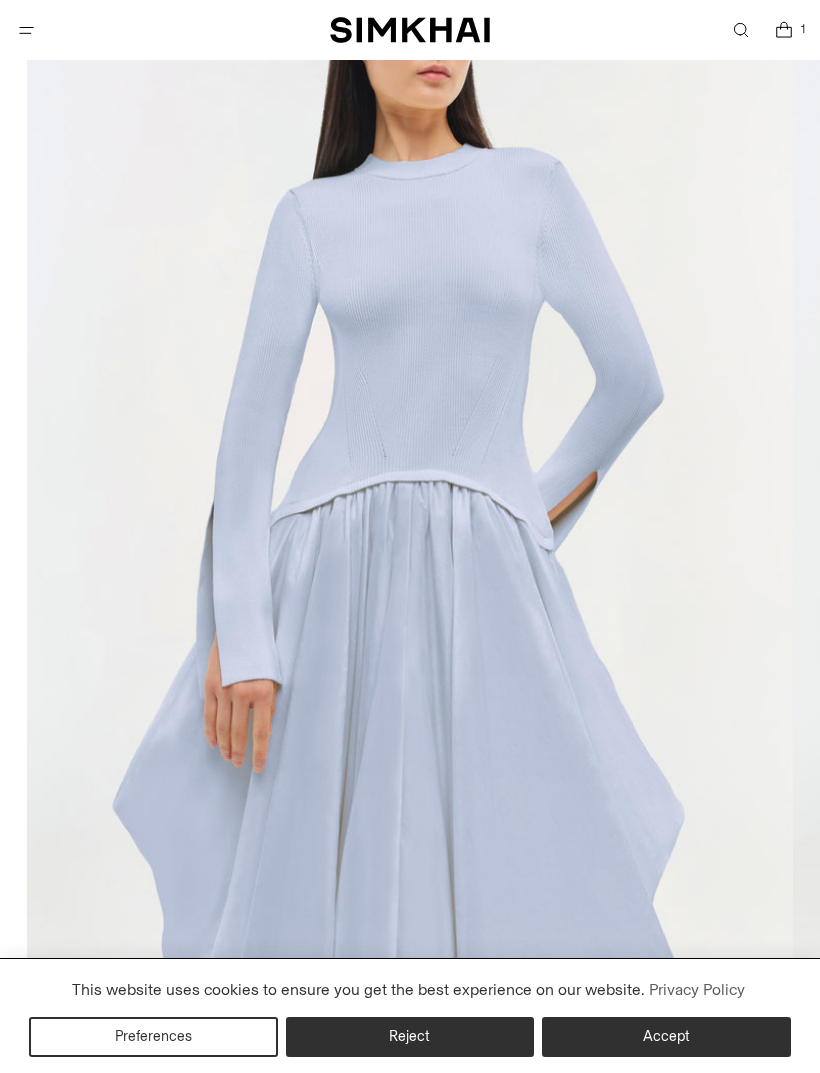scroll, scrollTop: 306, scrollLeft: 0, axis: vertical 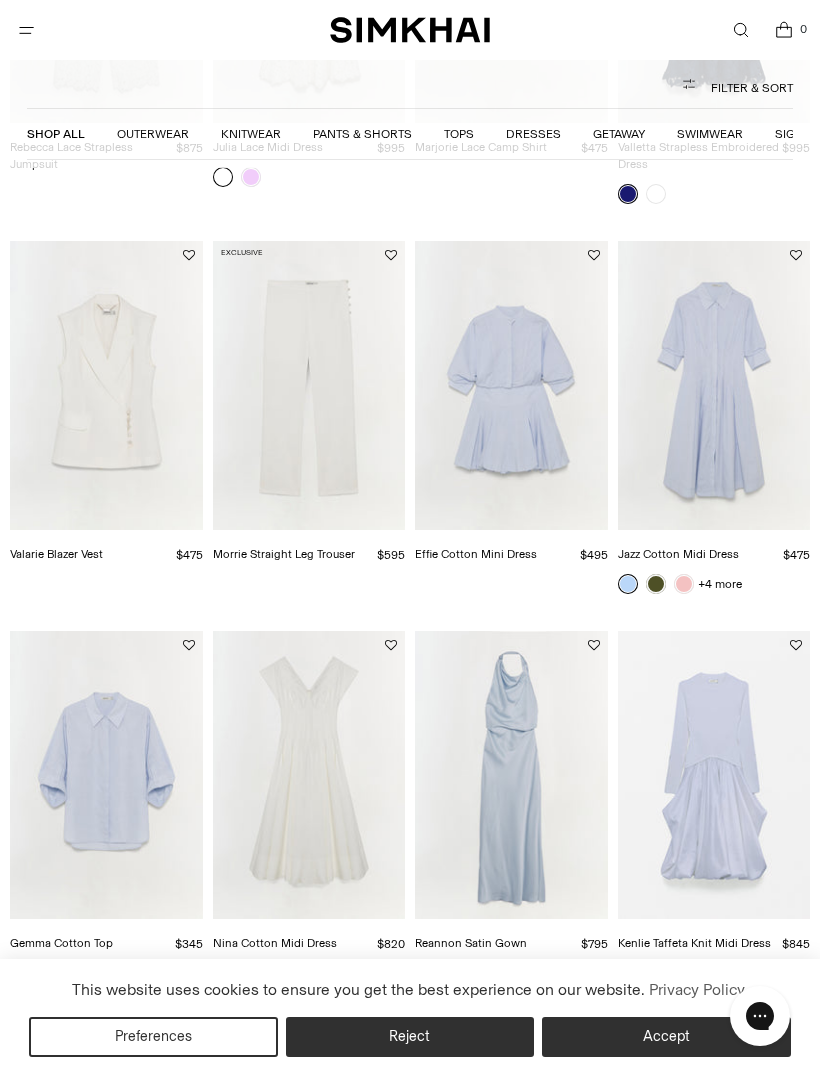 click at bounding box center (714, 385) 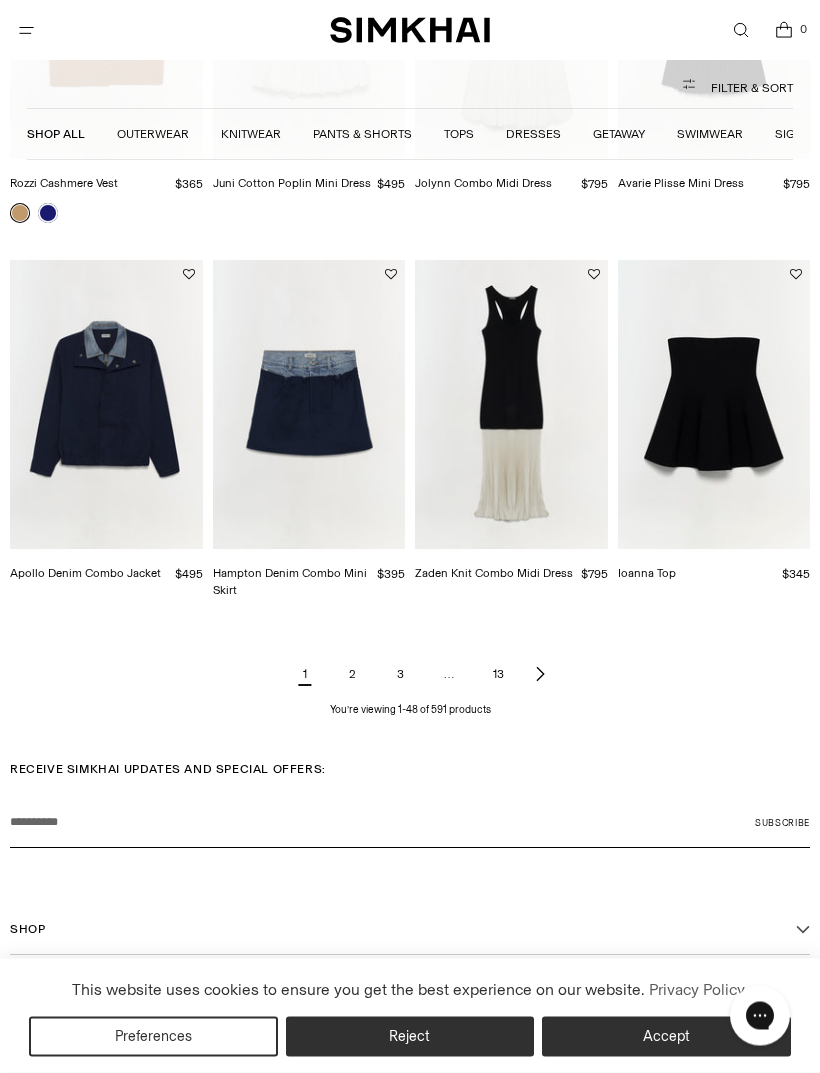 scroll, scrollTop: 4357, scrollLeft: 0, axis: vertical 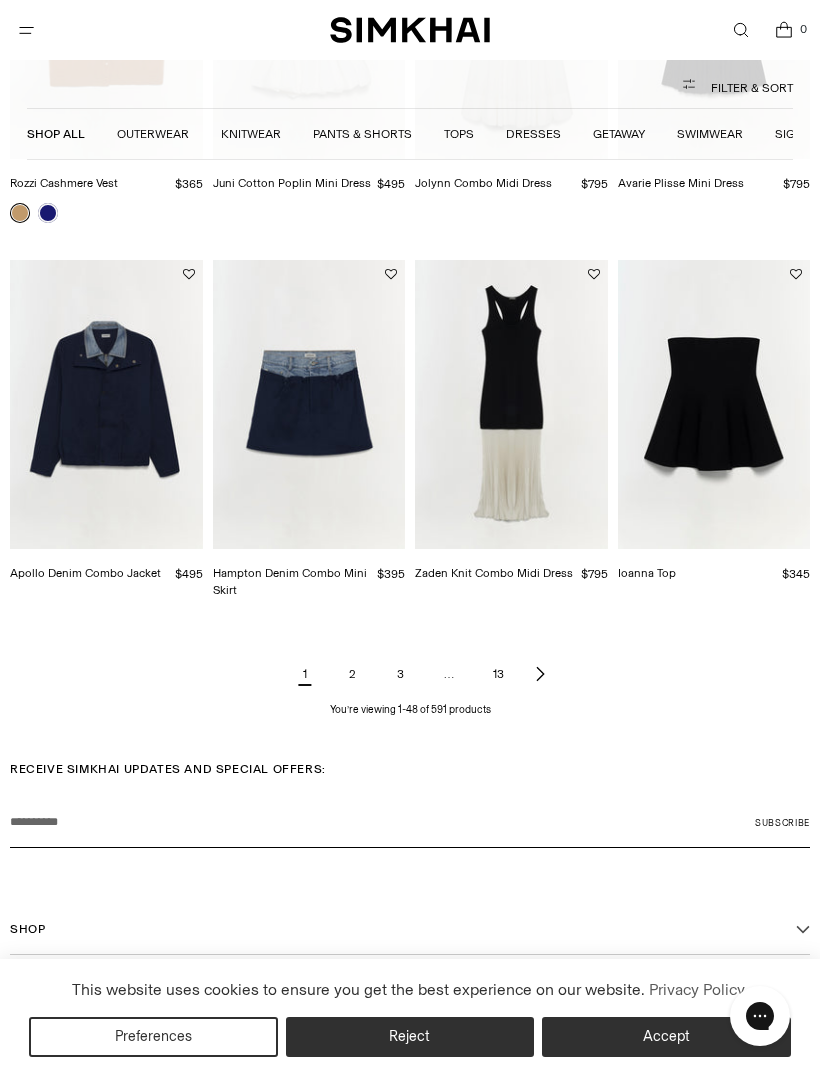 click at bounding box center [106, 404] 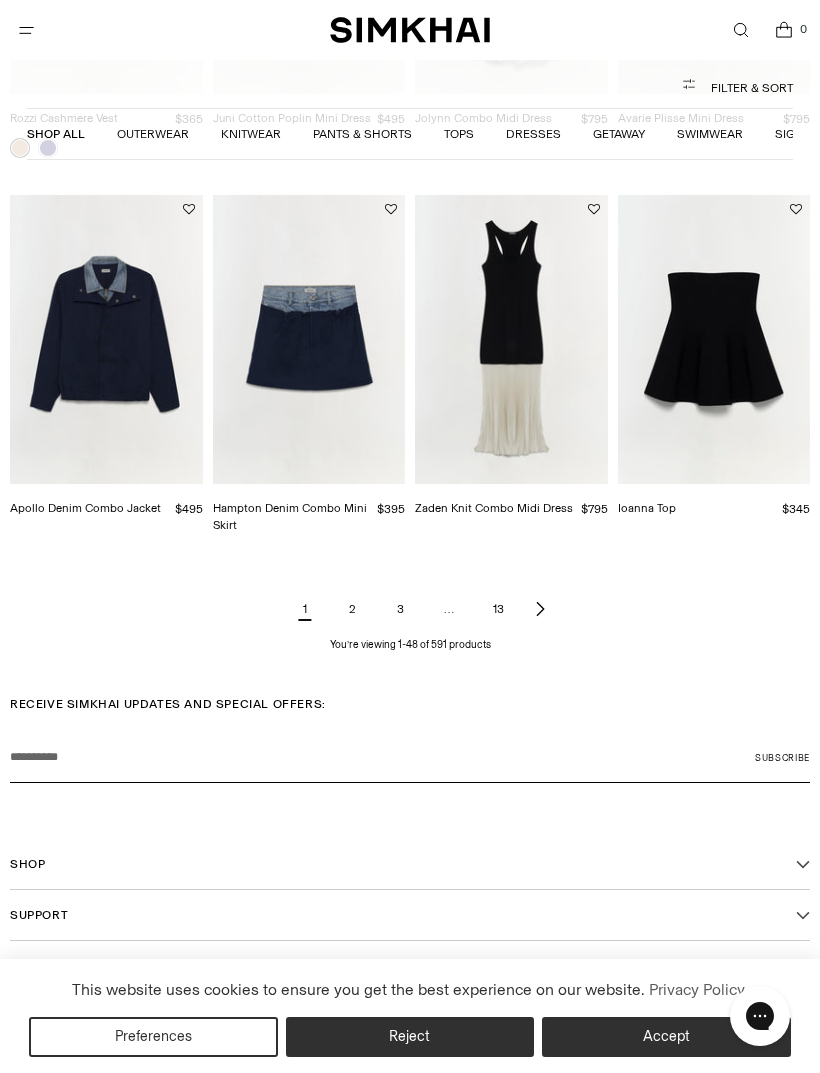 scroll, scrollTop: 4464, scrollLeft: 0, axis: vertical 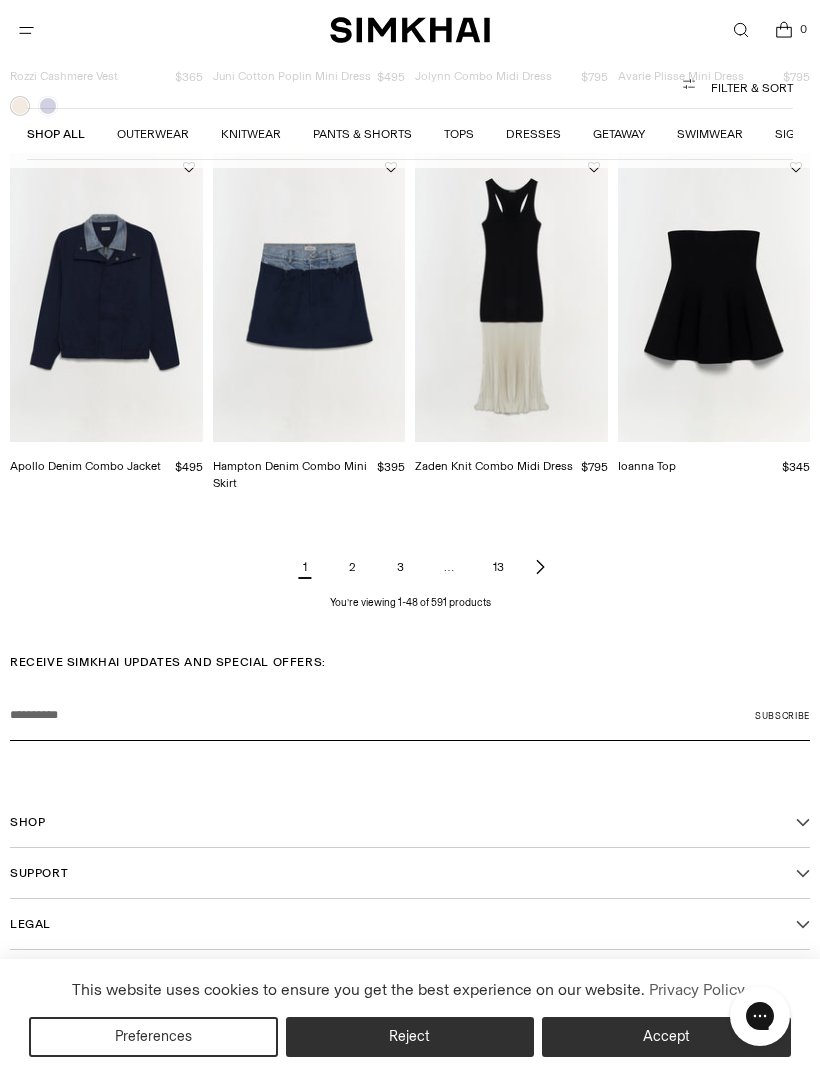 click 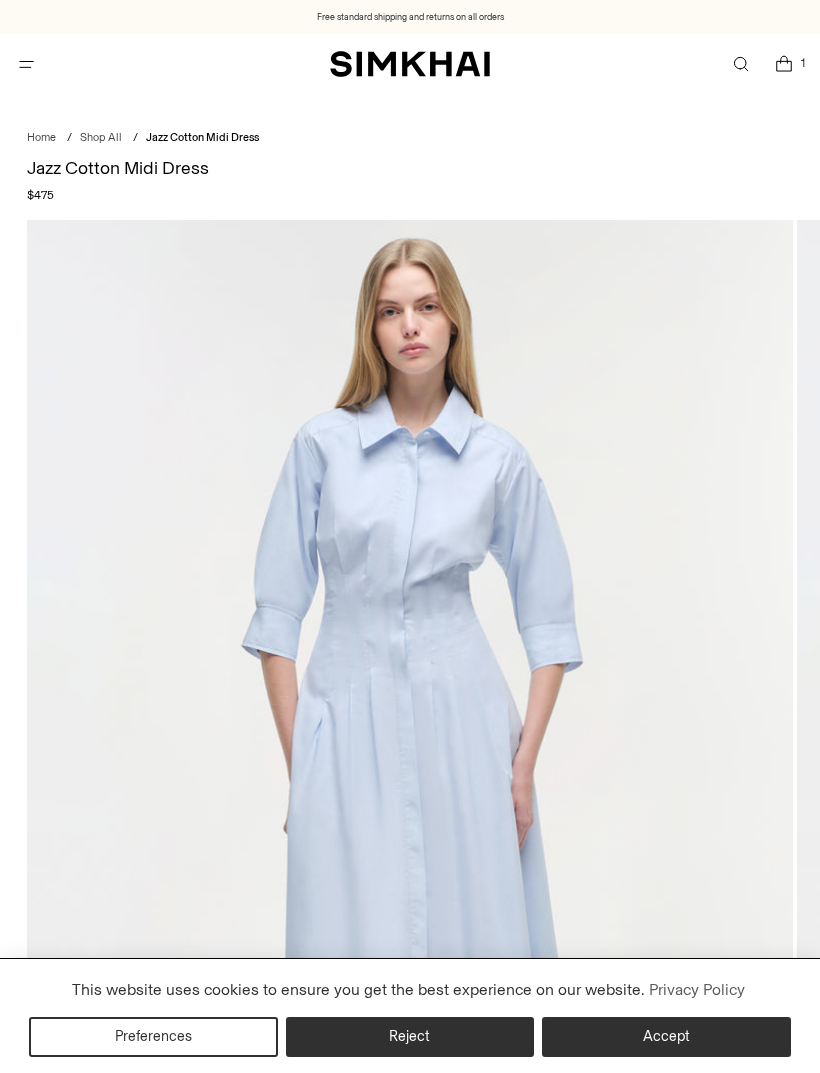scroll, scrollTop: 0, scrollLeft: 0, axis: both 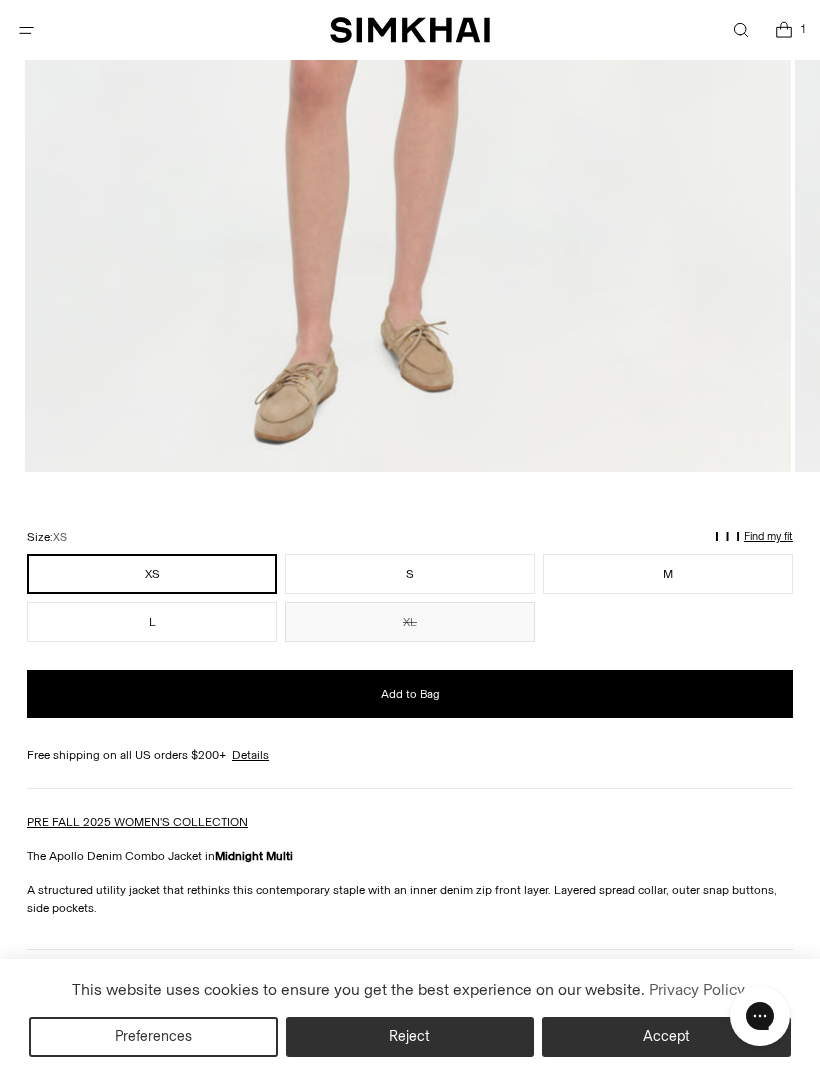 click on "S" at bounding box center (410, 574) 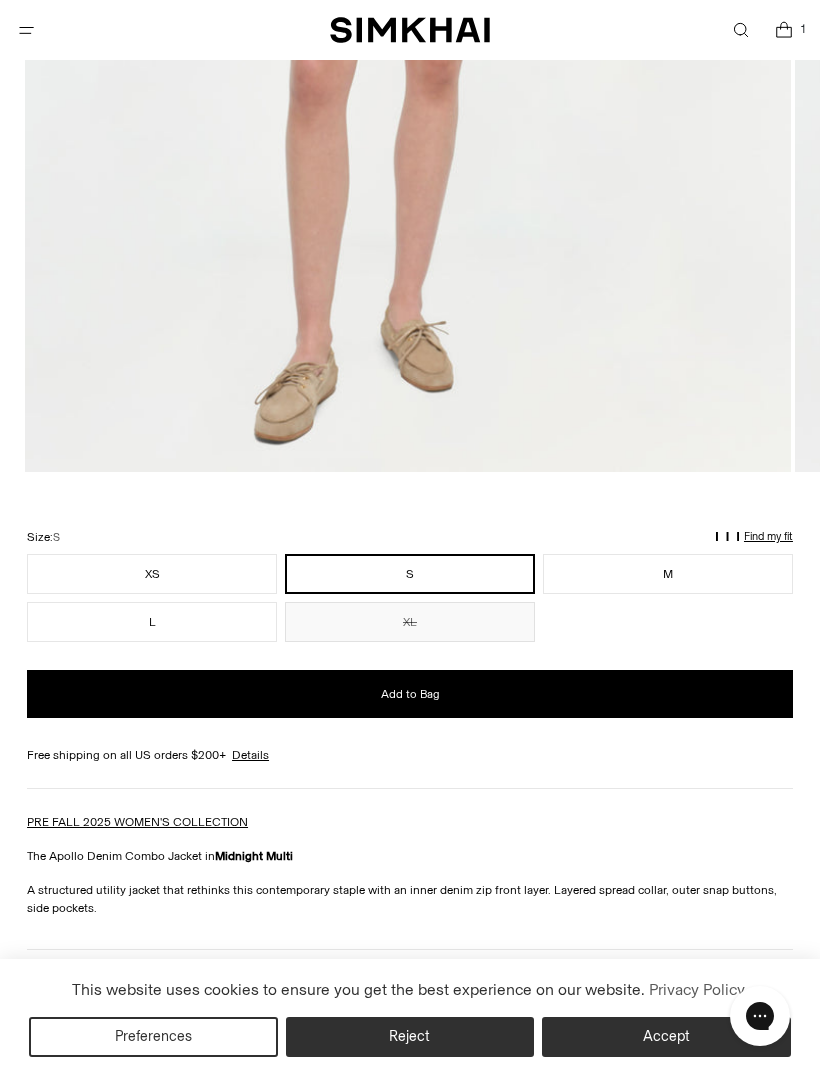click on "Add to Bag" at bounding box center (410, 694) 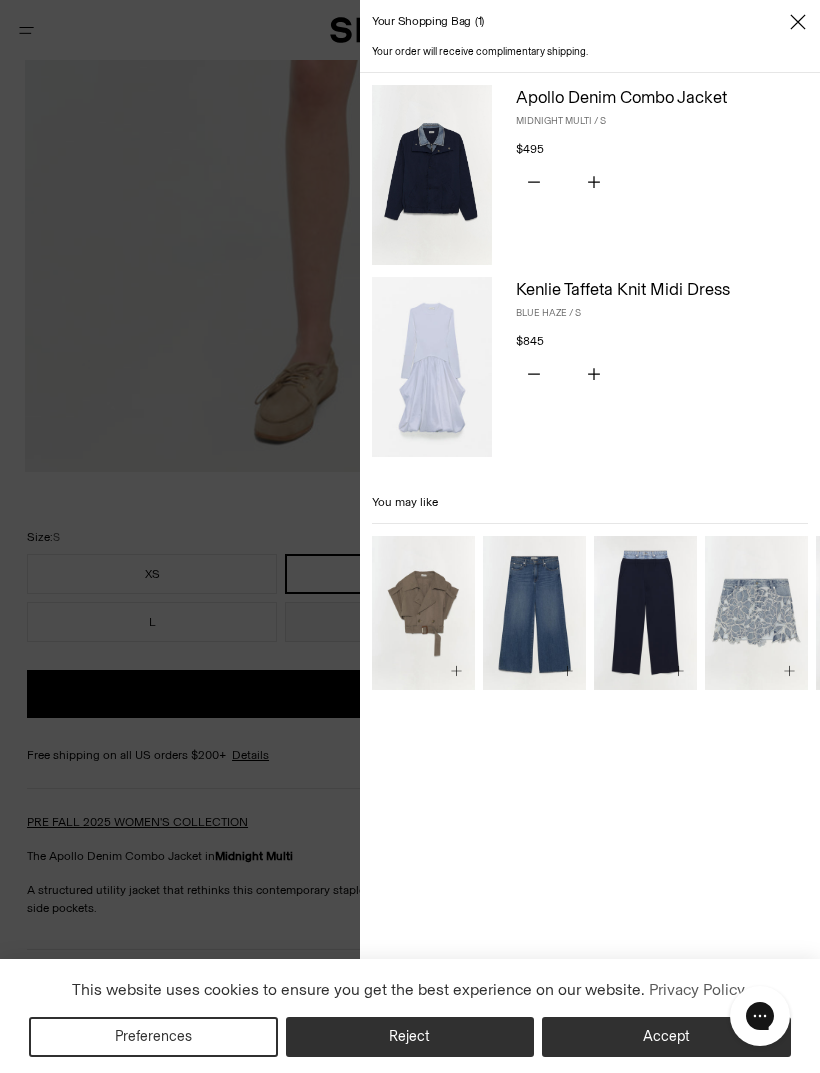 click at bounding box center (410, 536) 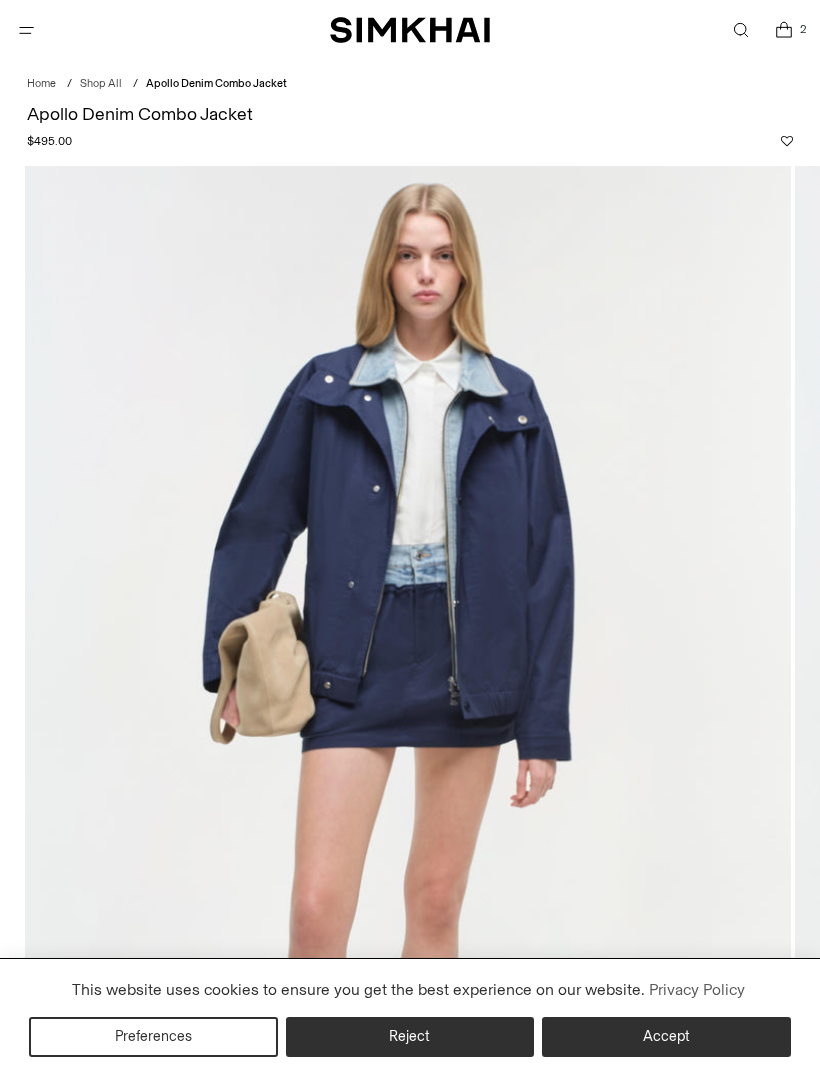 scroll, scrollTop: 0, scrollLeft: 0, axis: both 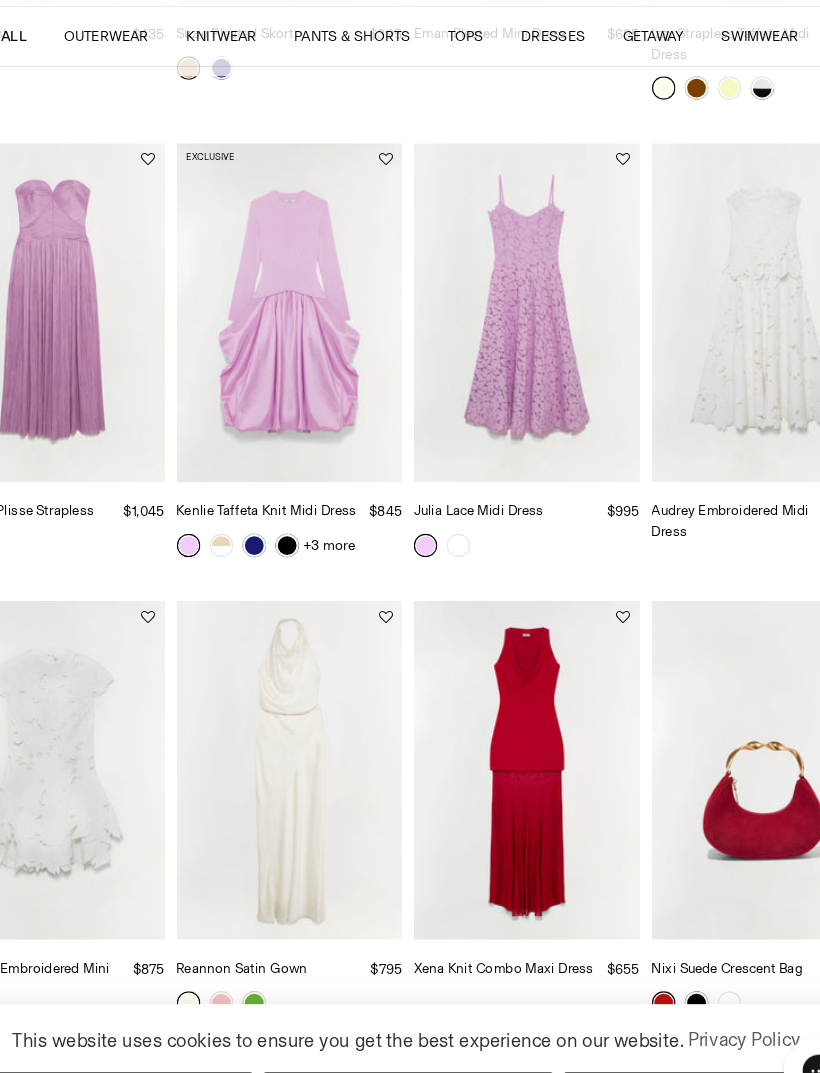 click at bounding box center [309, 369] 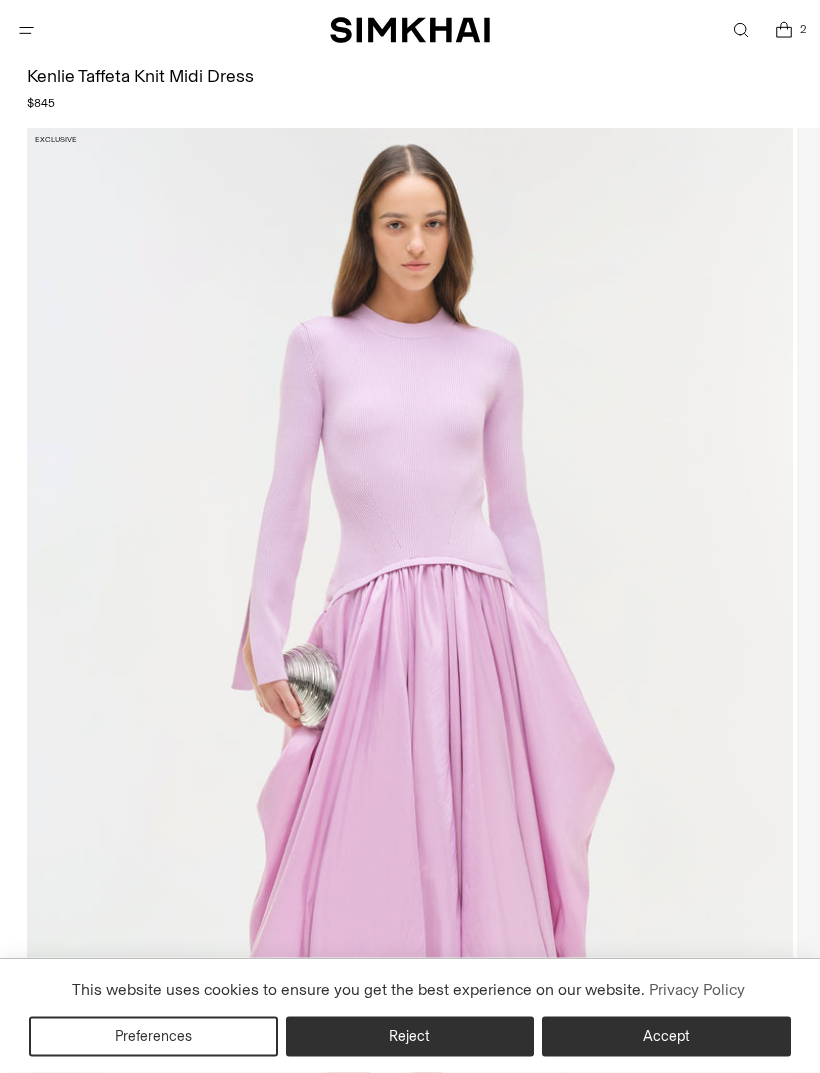scroll, scrollTop: 195, scrollLeft: 0, axis: vertical 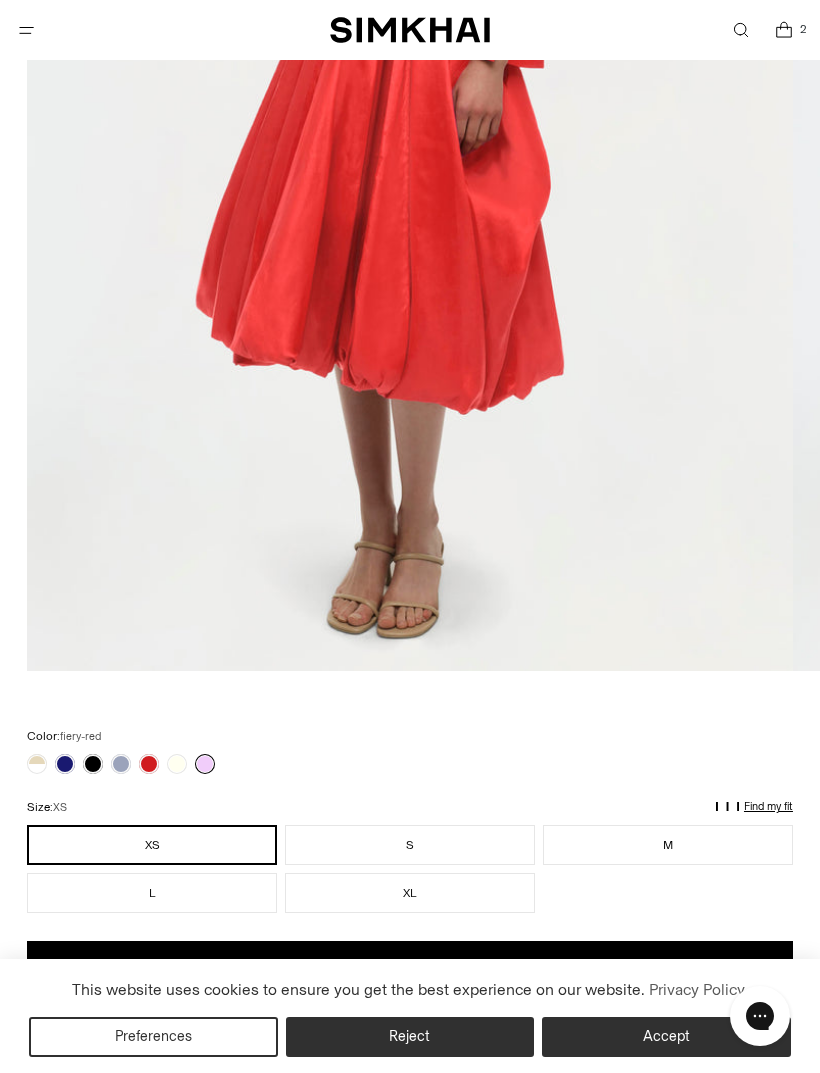 click at bounding box center (149, 764) 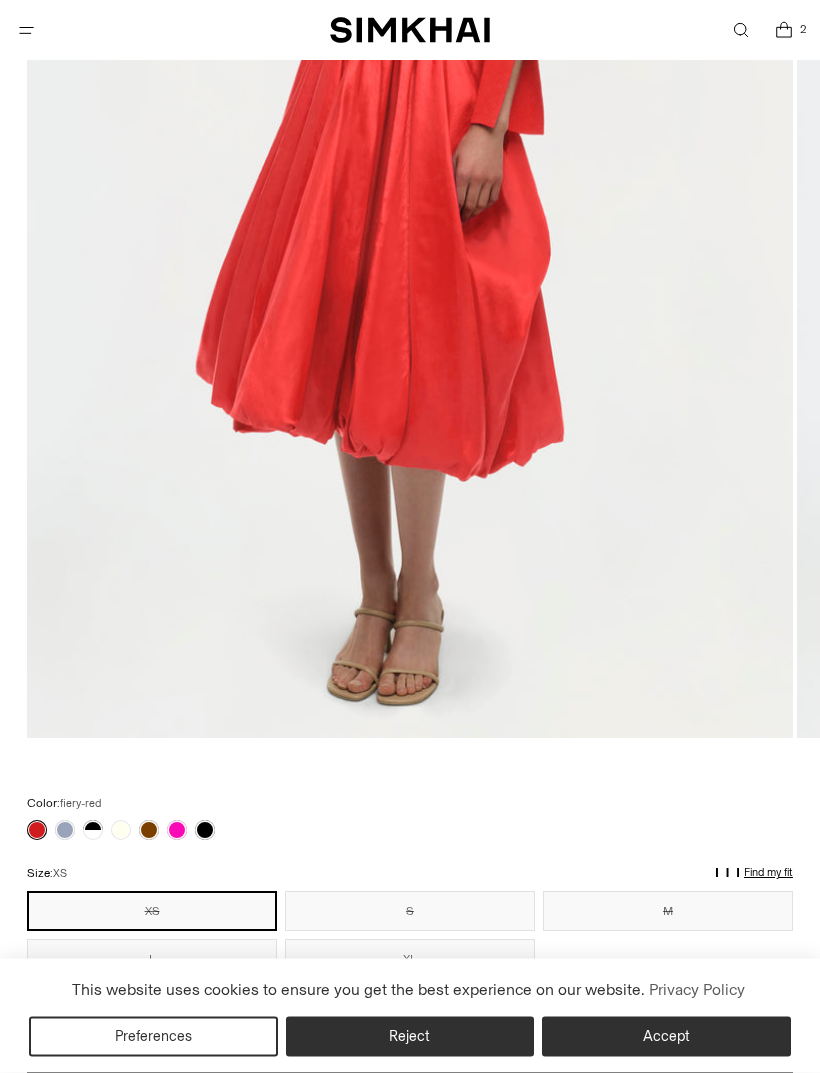 scroll, scrollTop: 643, scrollLeft: 0, axis: vertical 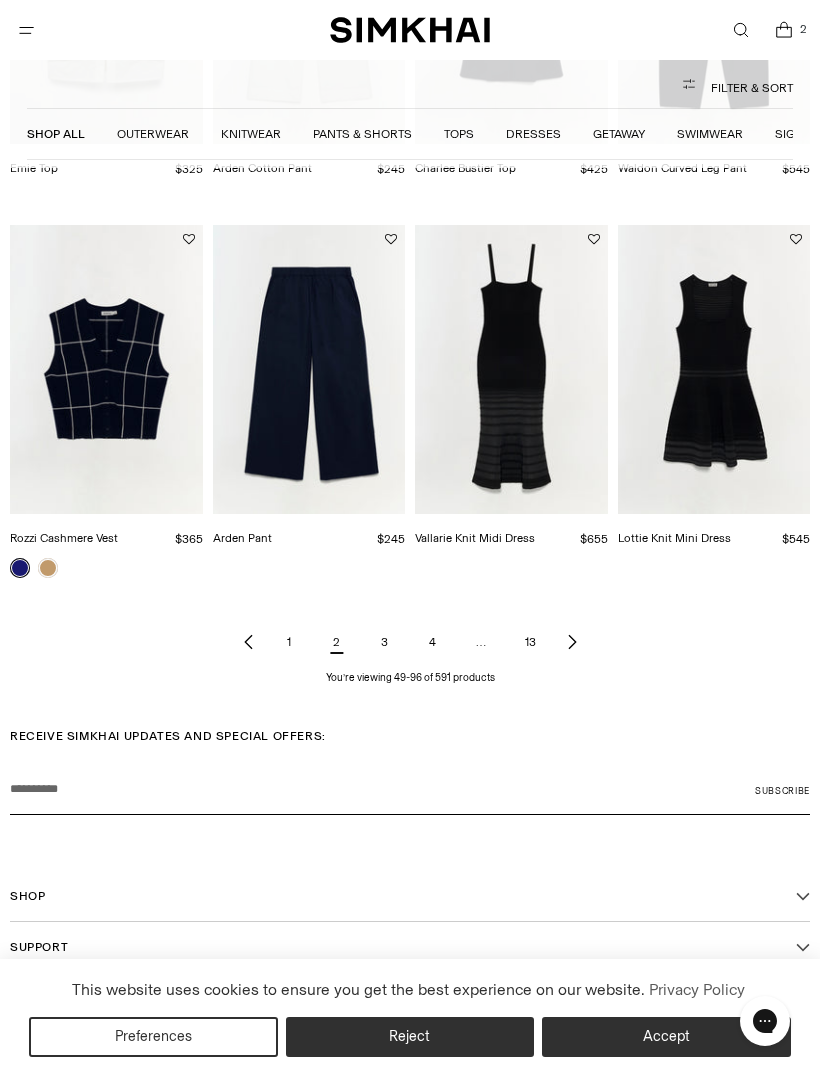 click 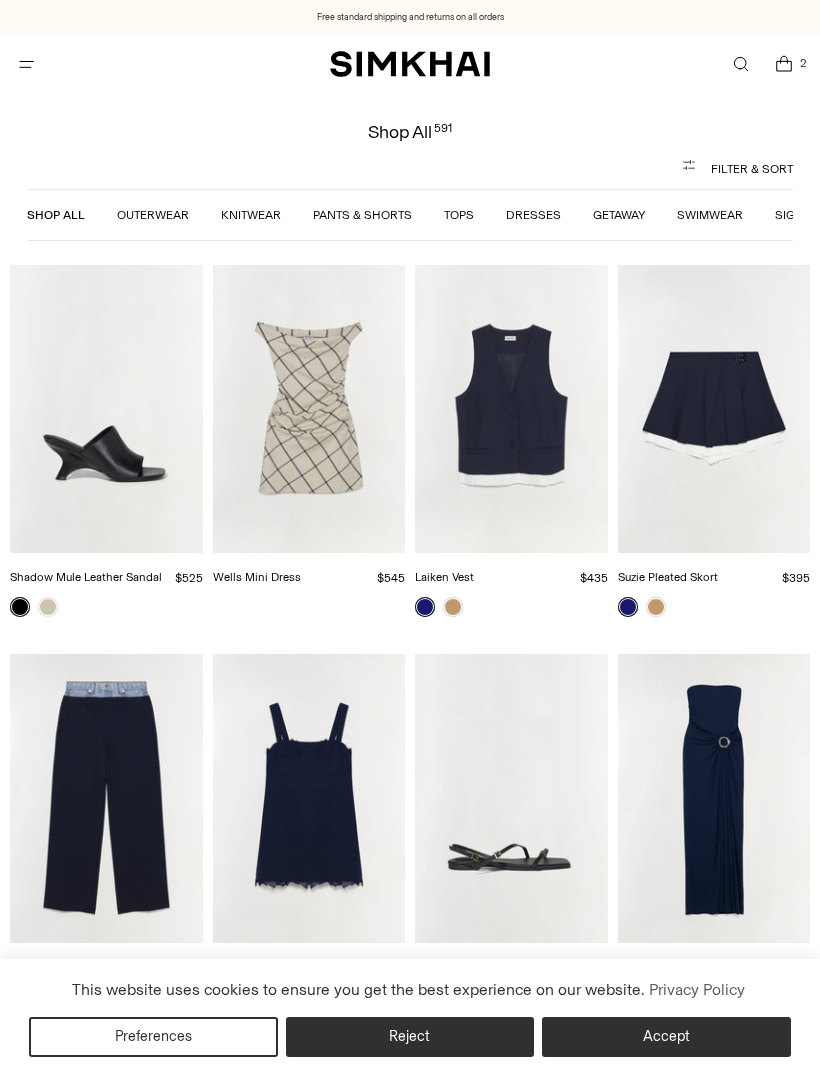 scroll, scrollTop: 0, scrollLeft: 0, axis: both 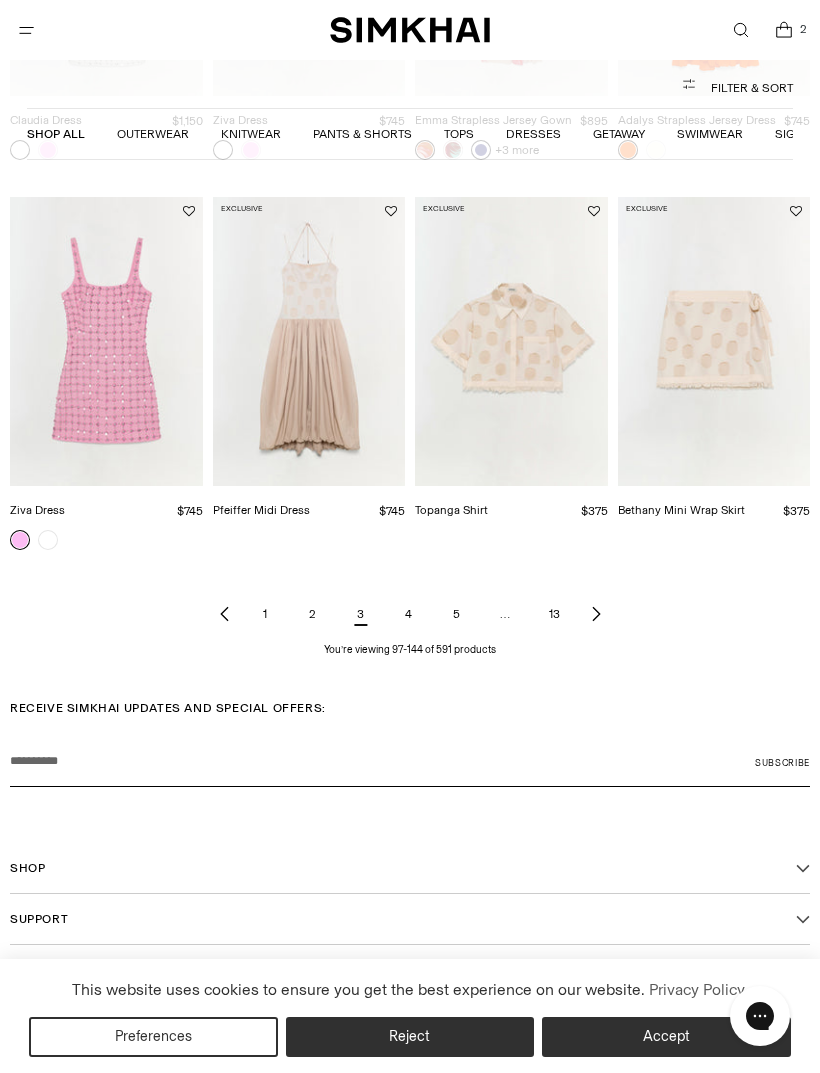 click 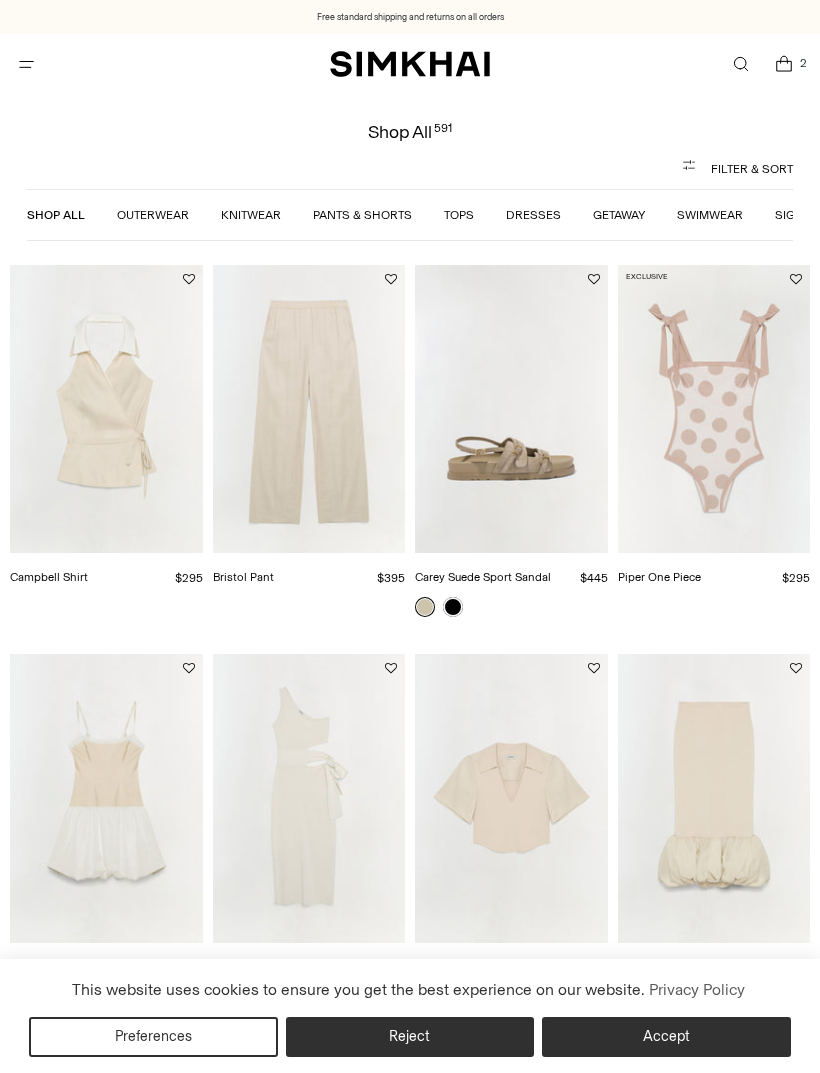 scroll, scrollTop: 0, scrollLeft: 0, axis: both 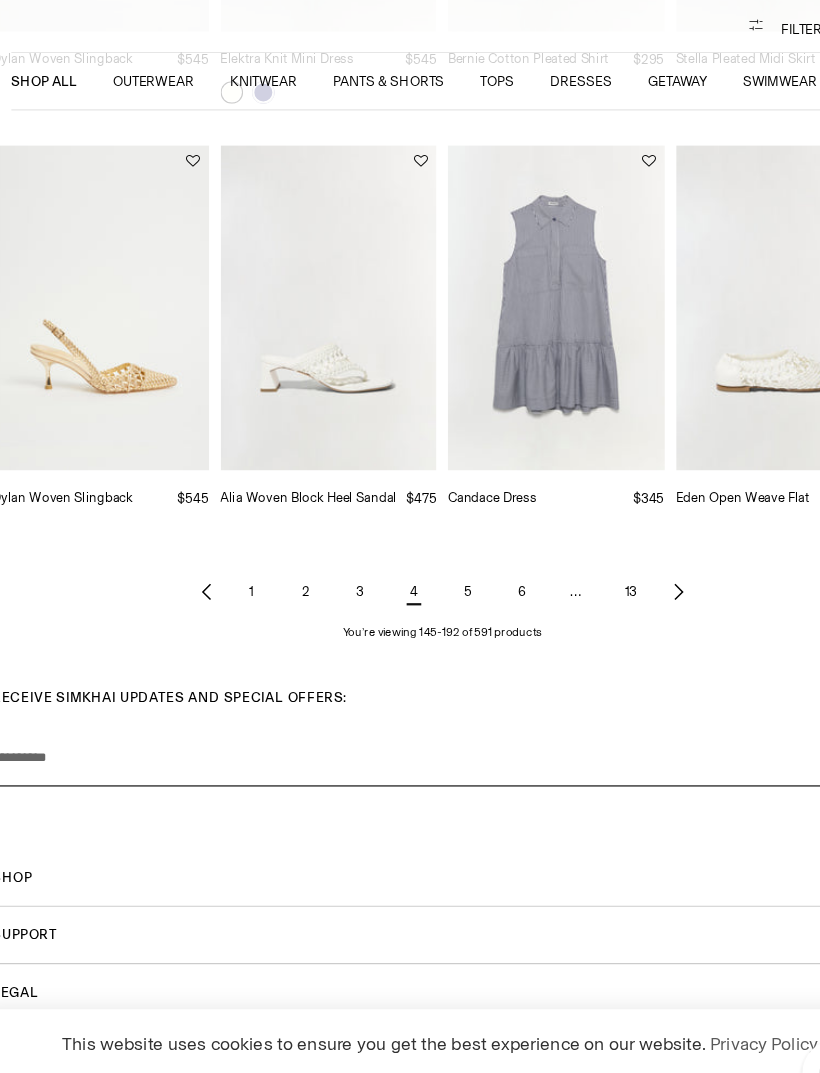 click 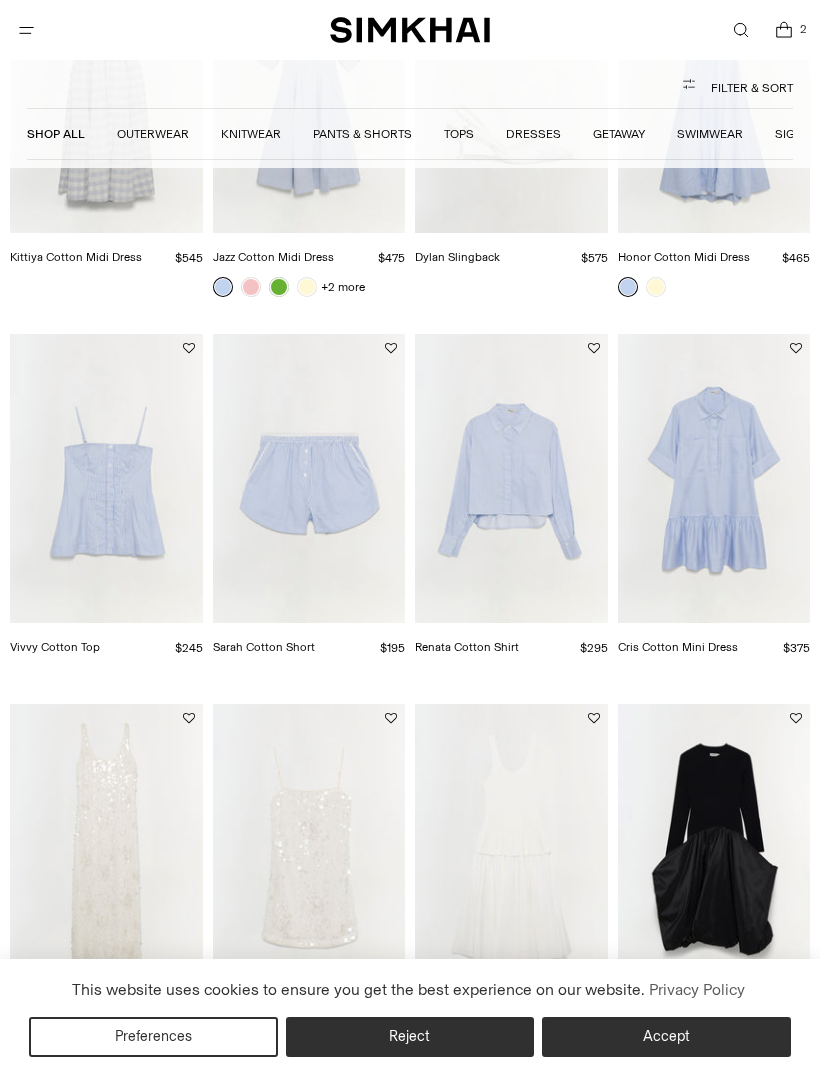 scroll, scrollTop: 775, scrollLeft: 0, axis: vertical 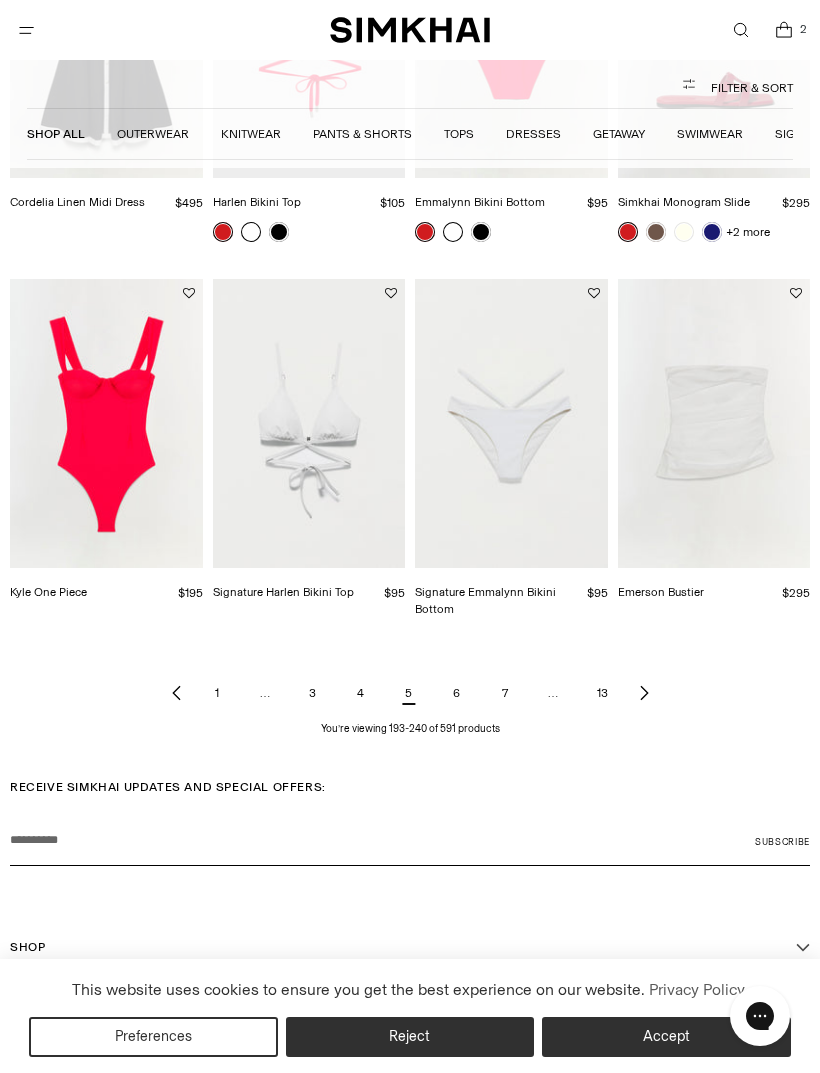 click 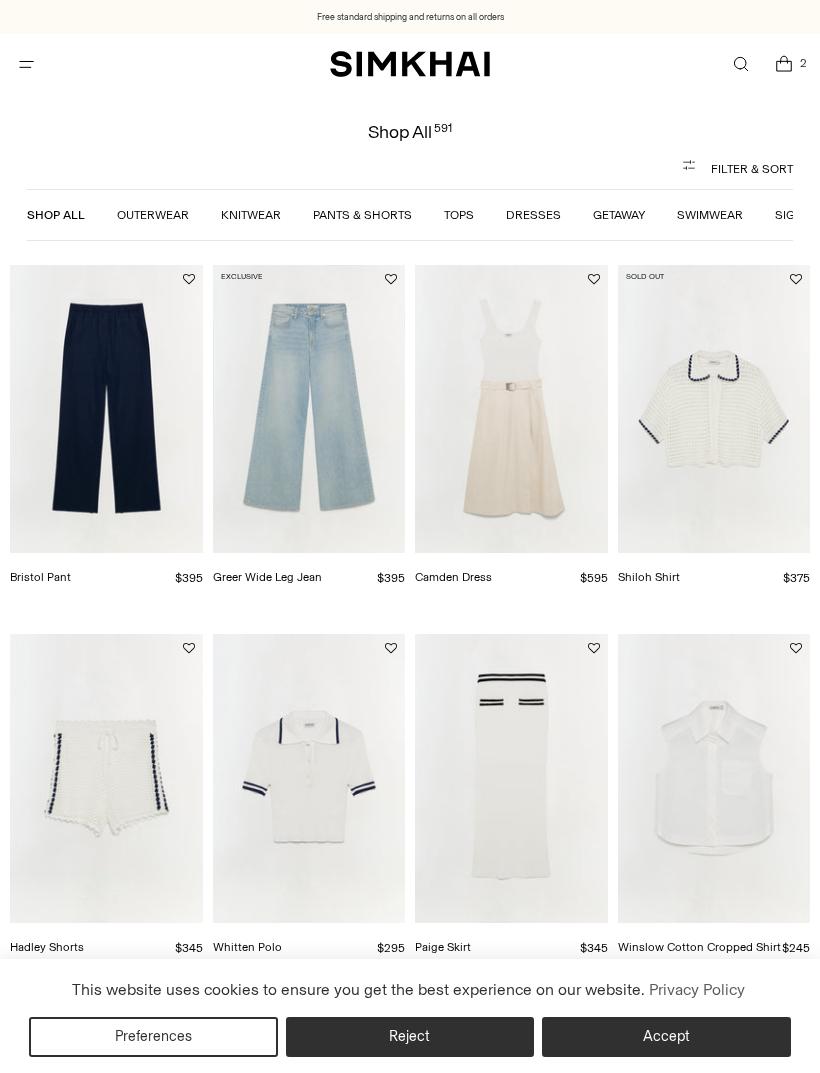 scroll, scrollTop: 0, scrollLeft: 0, axis: both 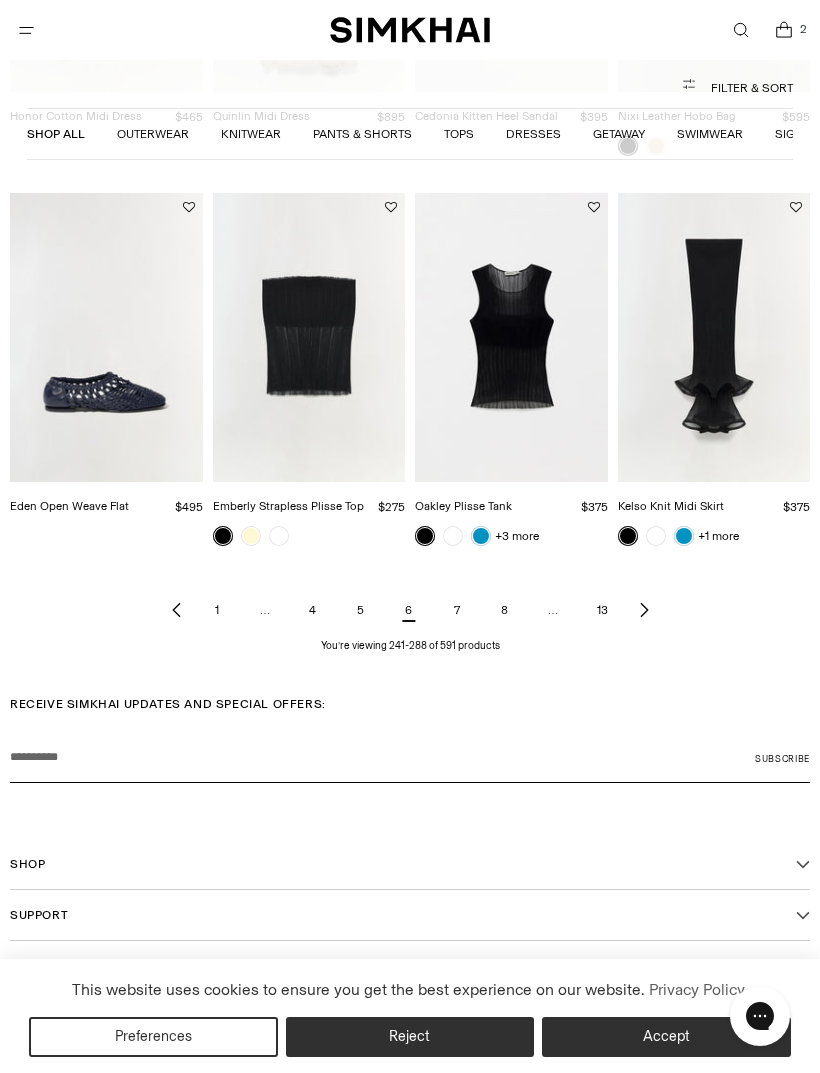 click at bounding box center (644, 610) 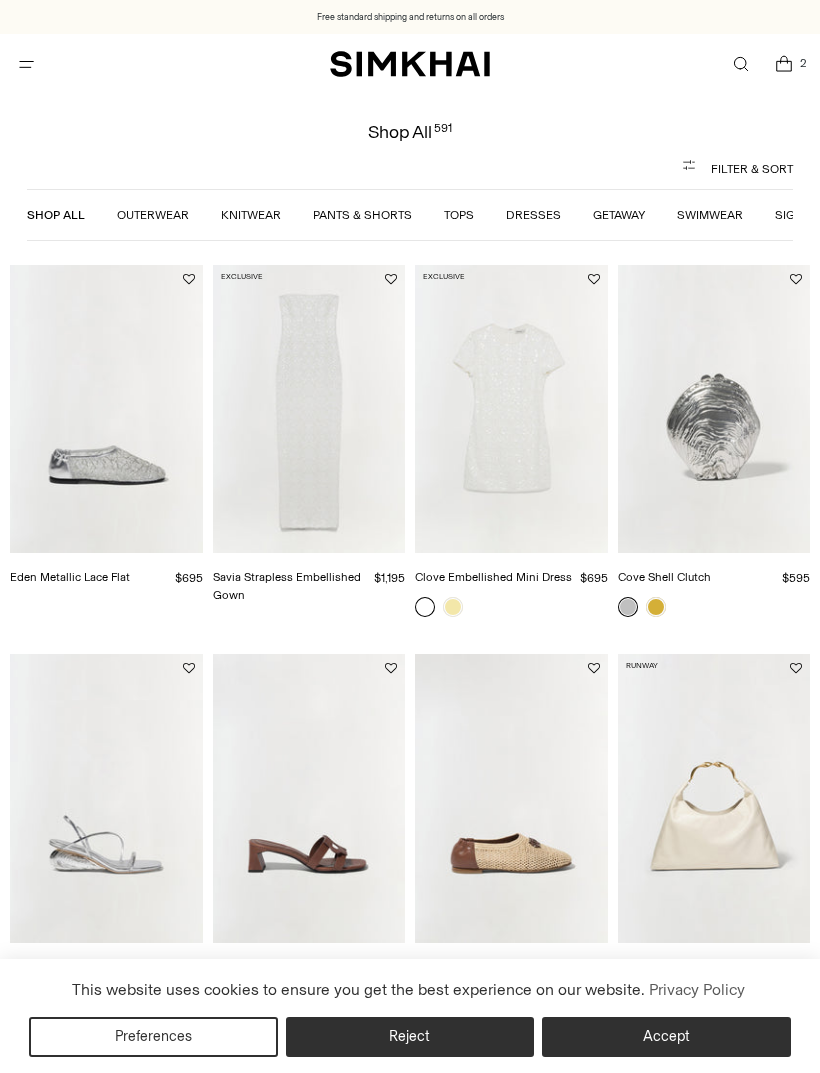 scroll, scrollTop: 0, scrollLeft: 0, axis: both 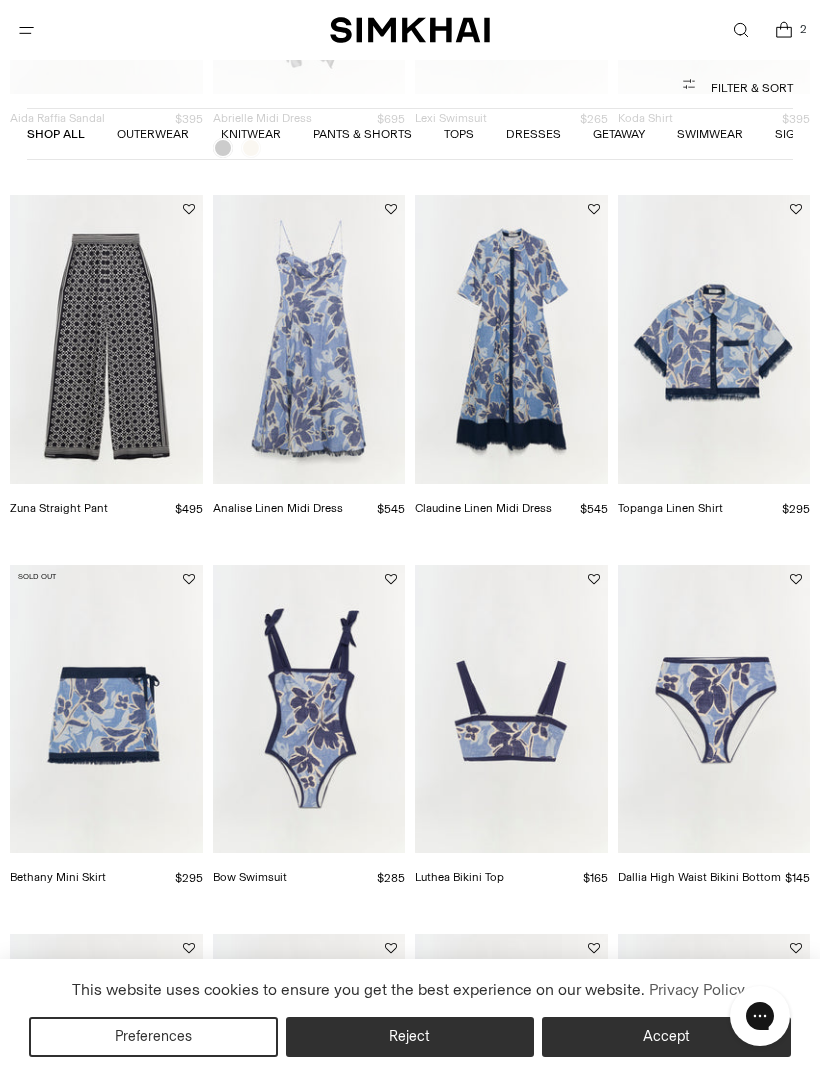 click at bounding box center (106, 339) 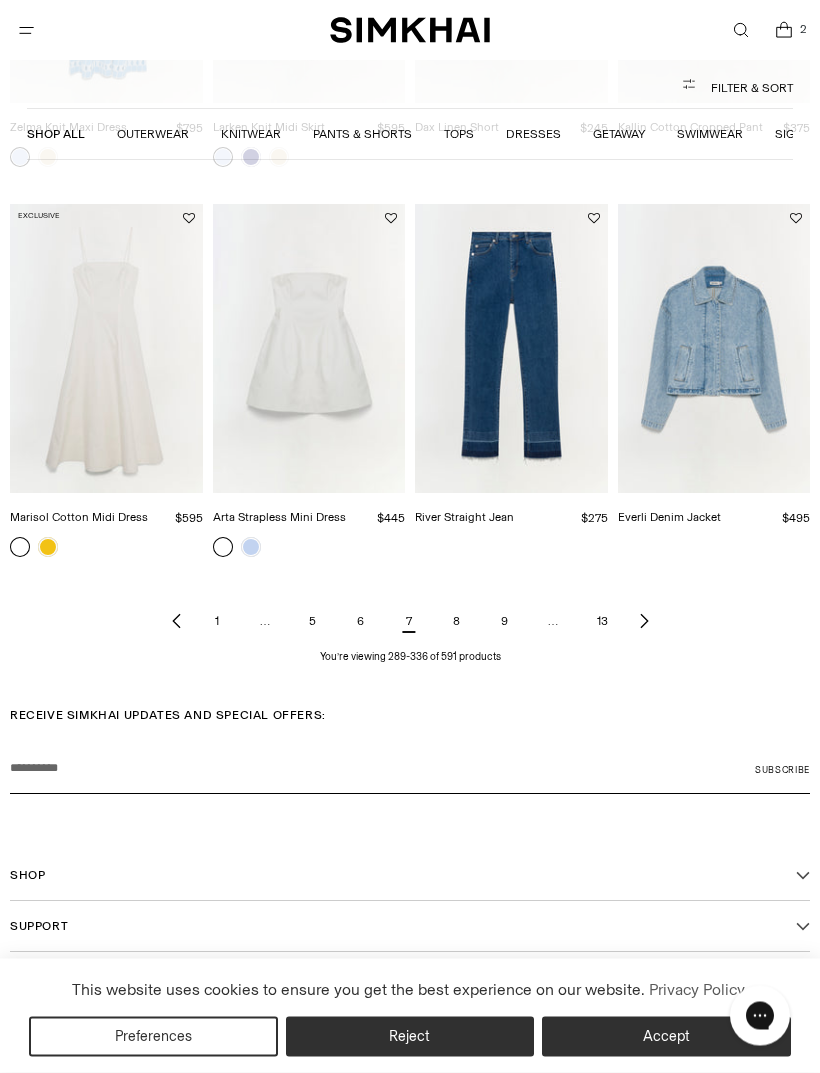 scroll, scrollTop: 4285, scrollLeft: 0, axis: vertical 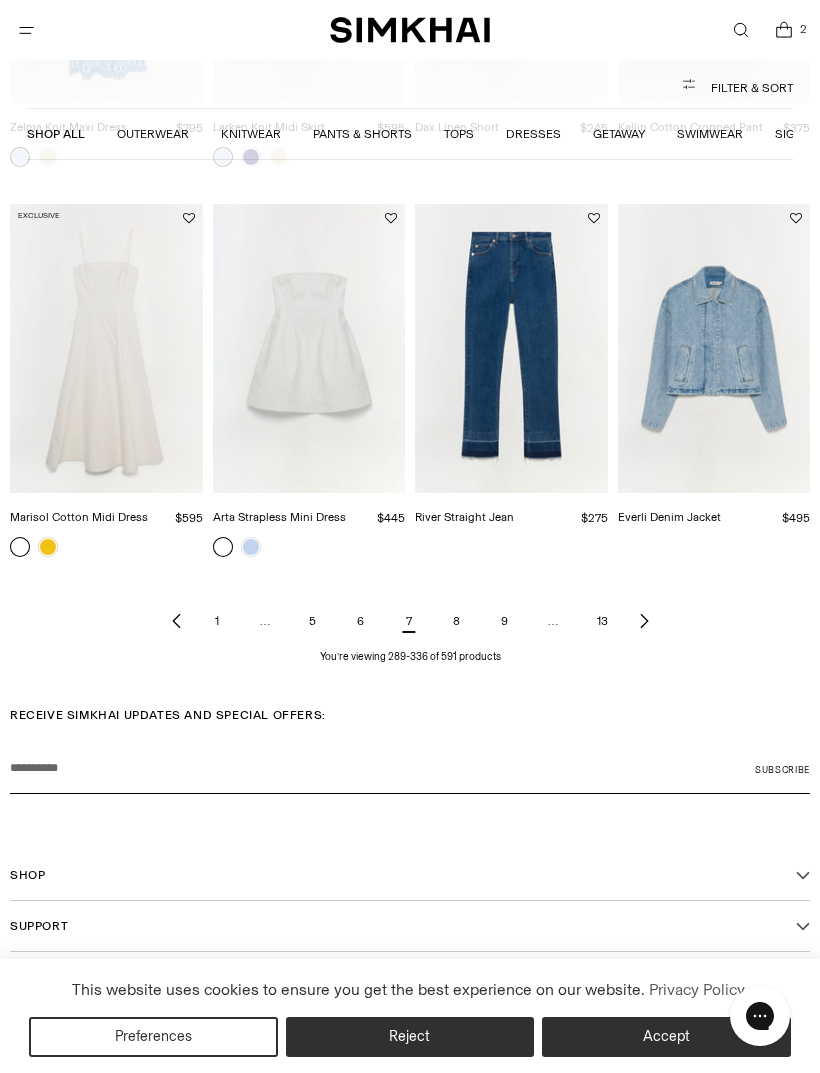 click at bounding box center [644, 621] 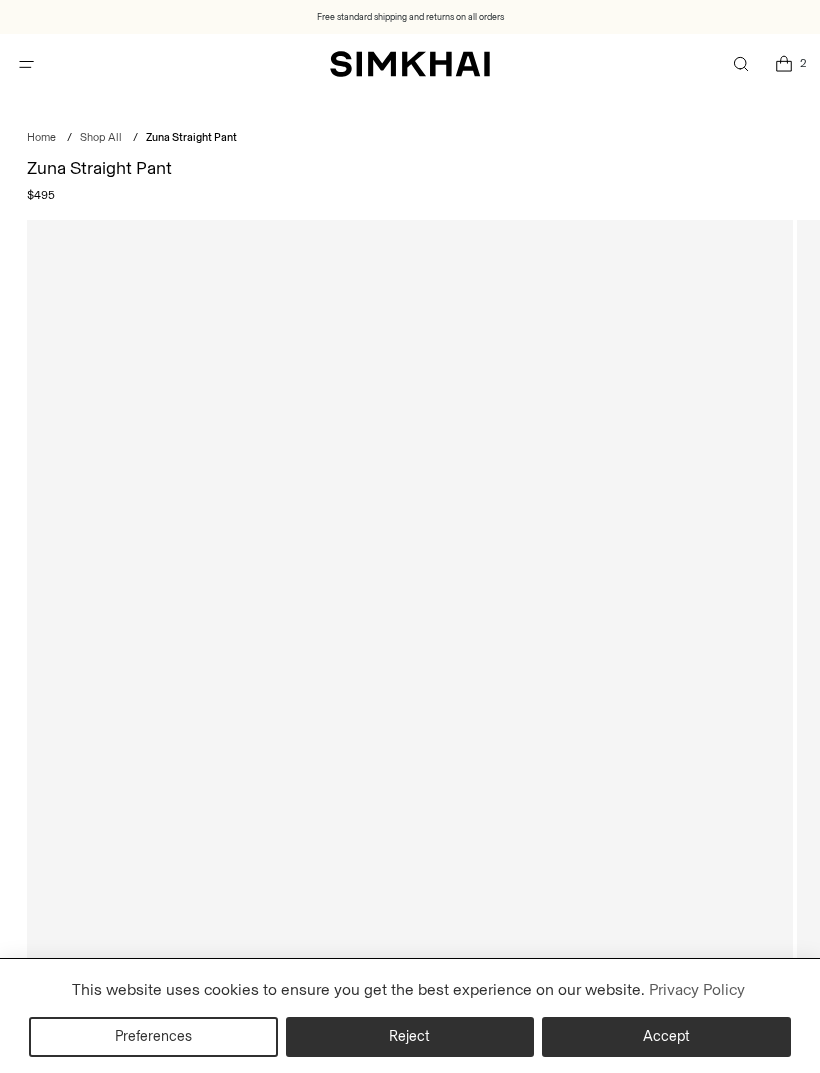 scroll, scrollTop: 0, scrollLeft: 0, axis: both 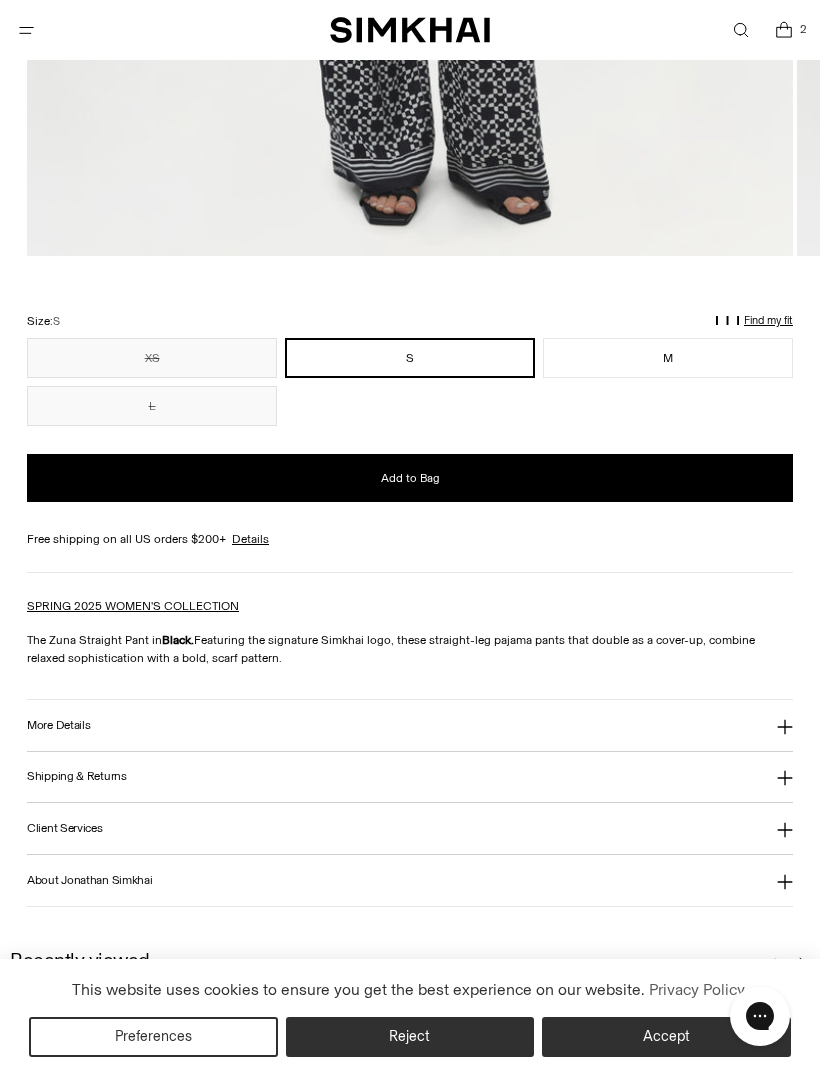click 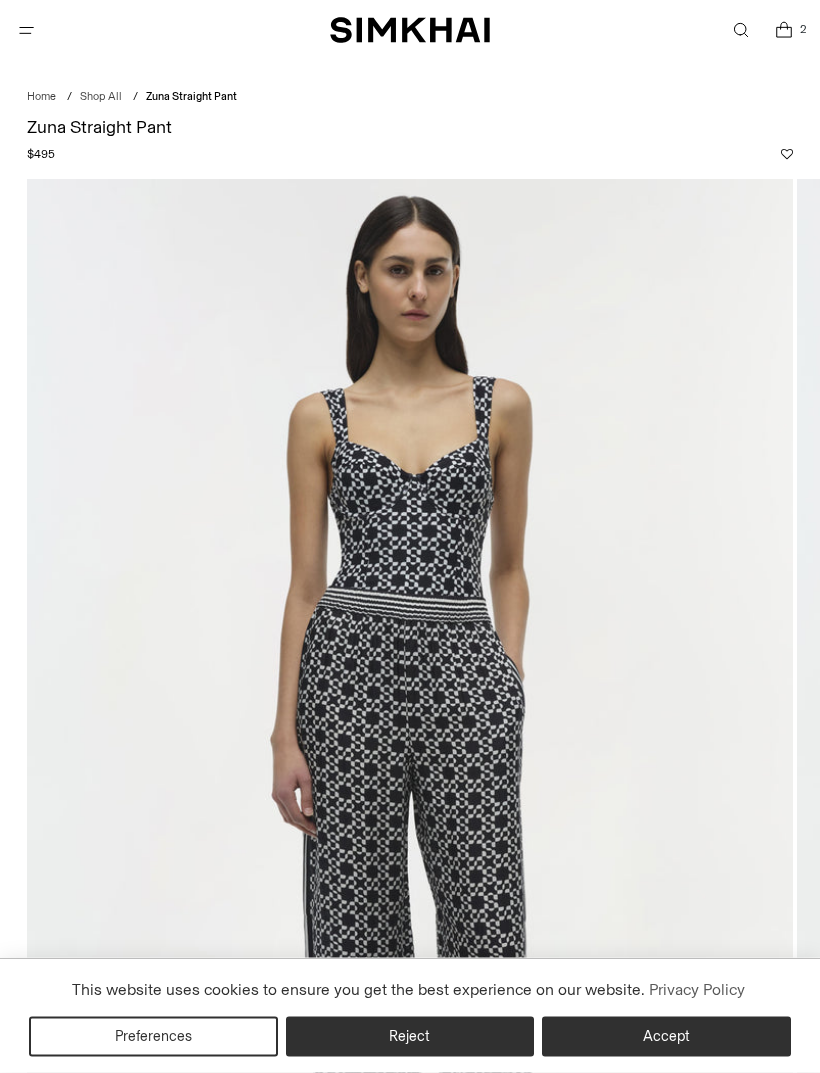 scroll, scrollTop: 0, scrollLeft: 0, axis: both 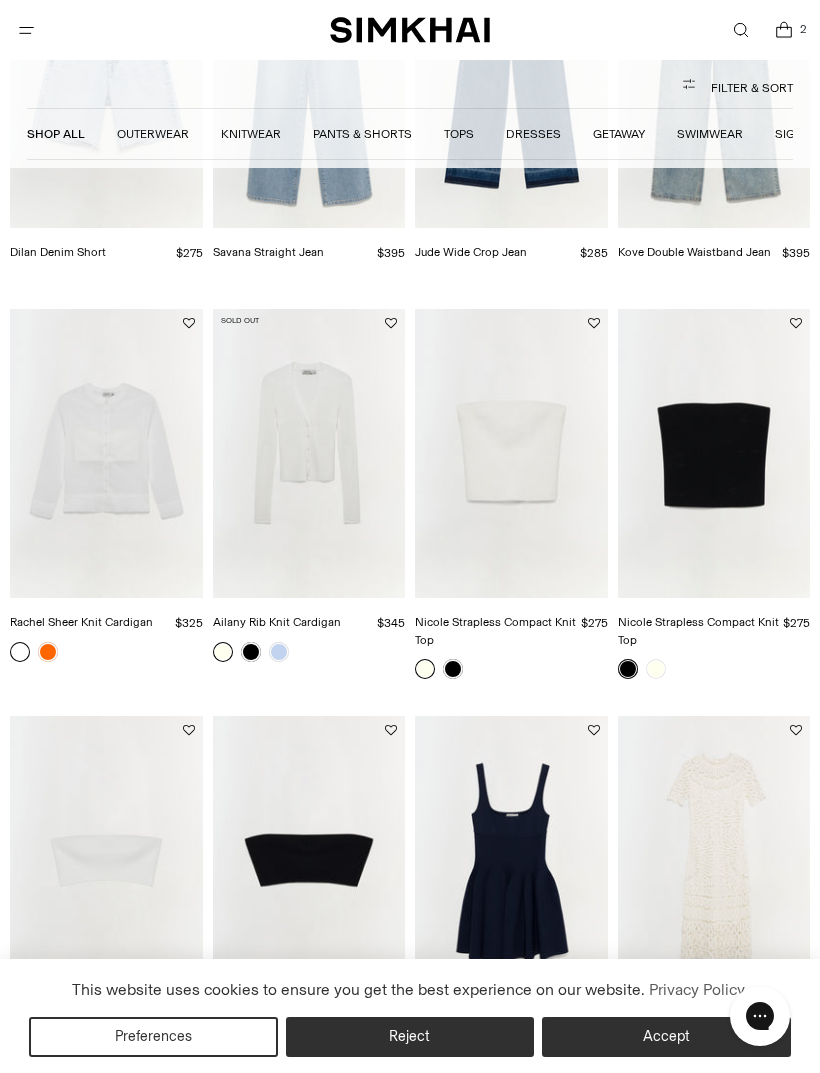 click at bounding box center (106, 453) 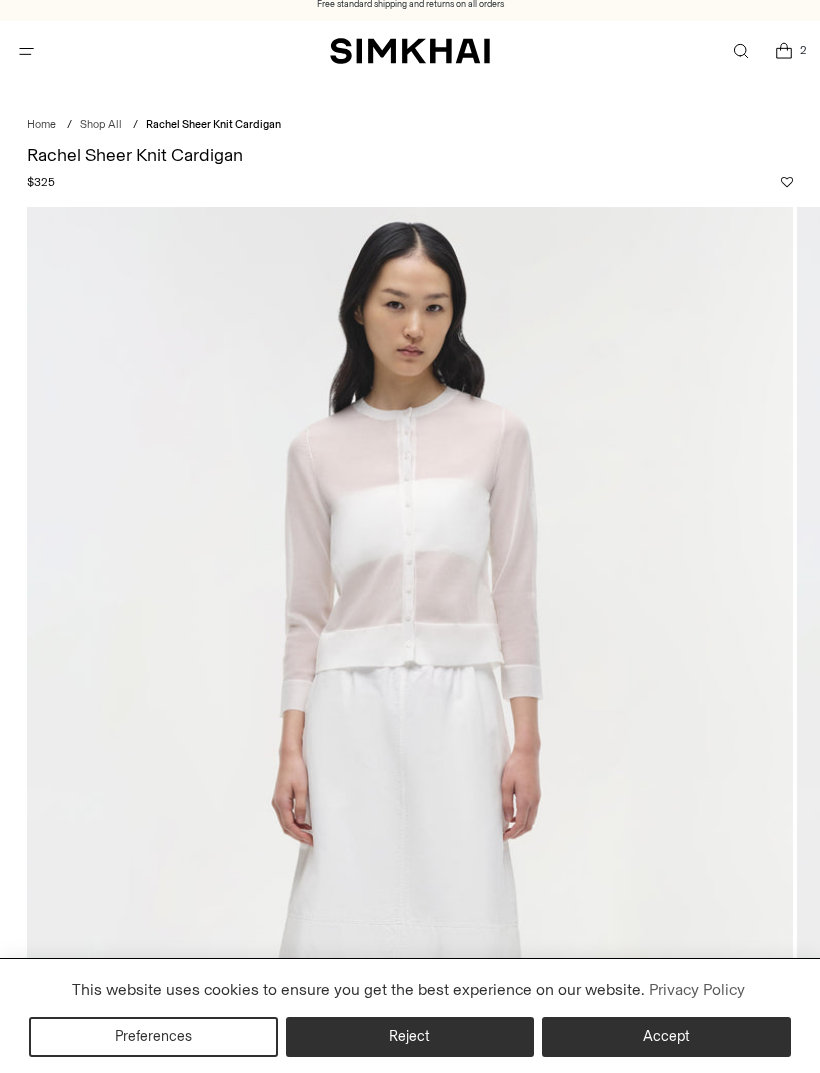 scroll, scrollTop: 180, scrollLeft: 0, axis: vertical 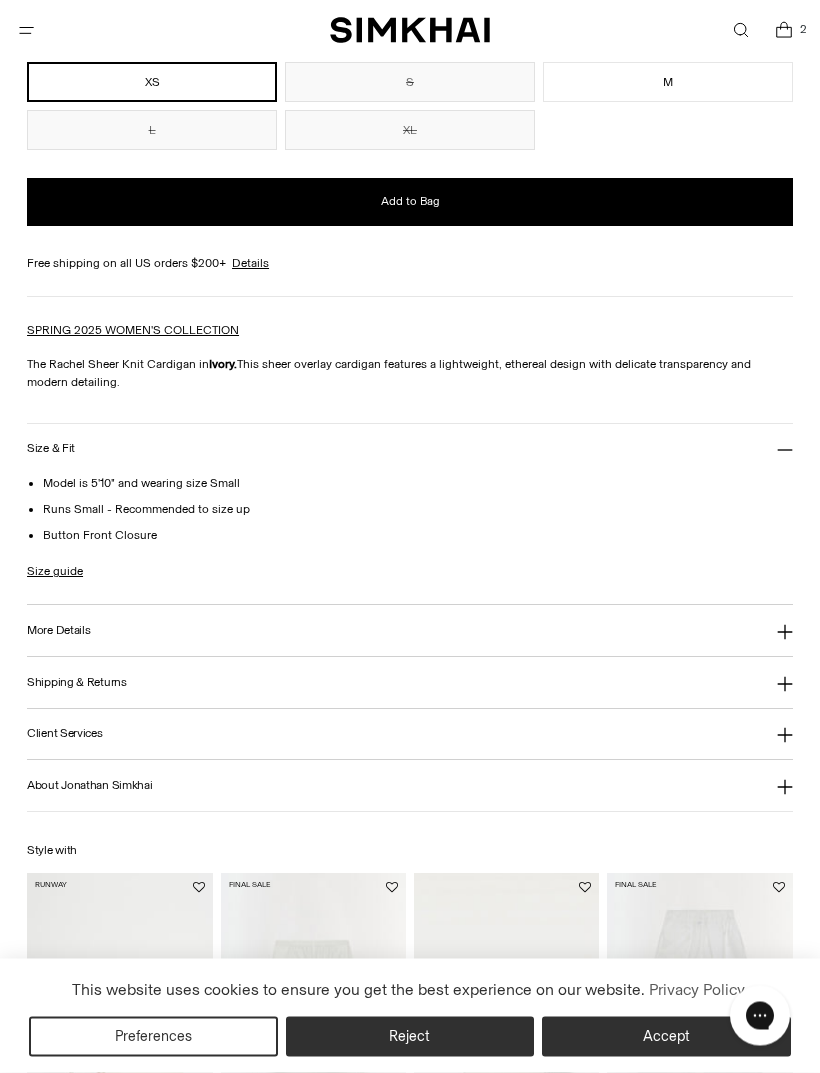 click on "More Details" at bounding box center [410, 631] 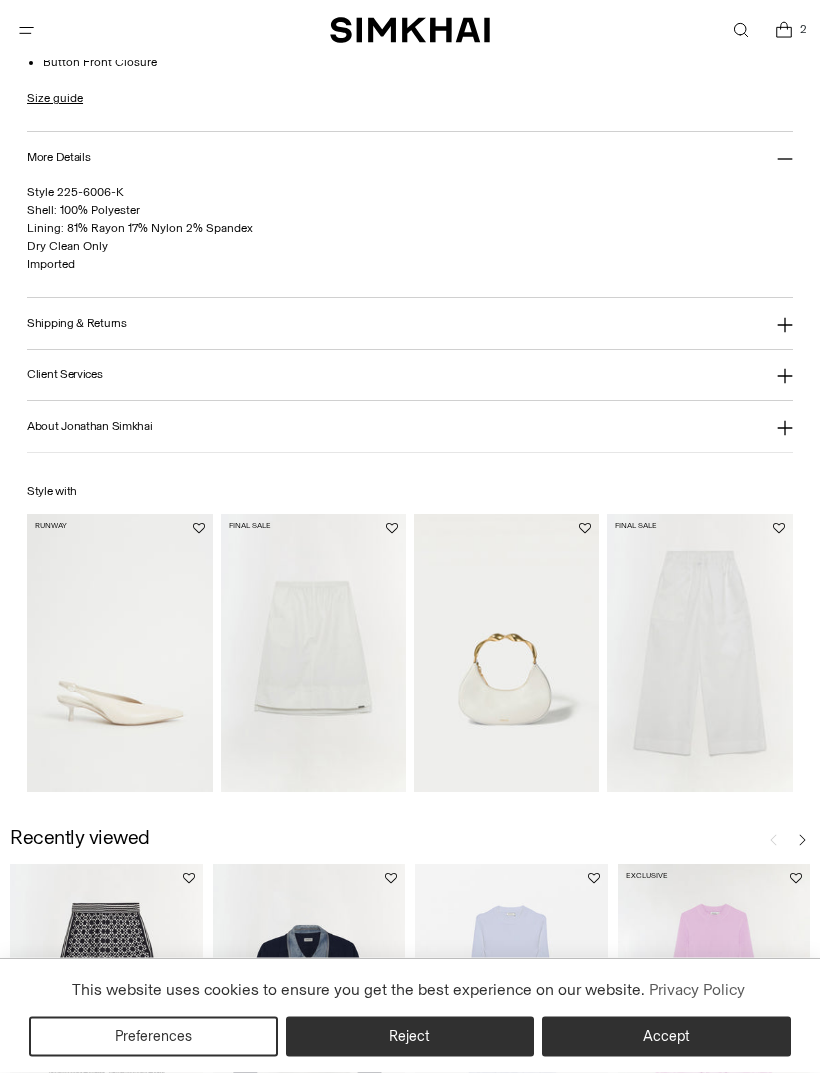 scroll, scrollTop: 1933, scrollLeft: 0, axis: vertical 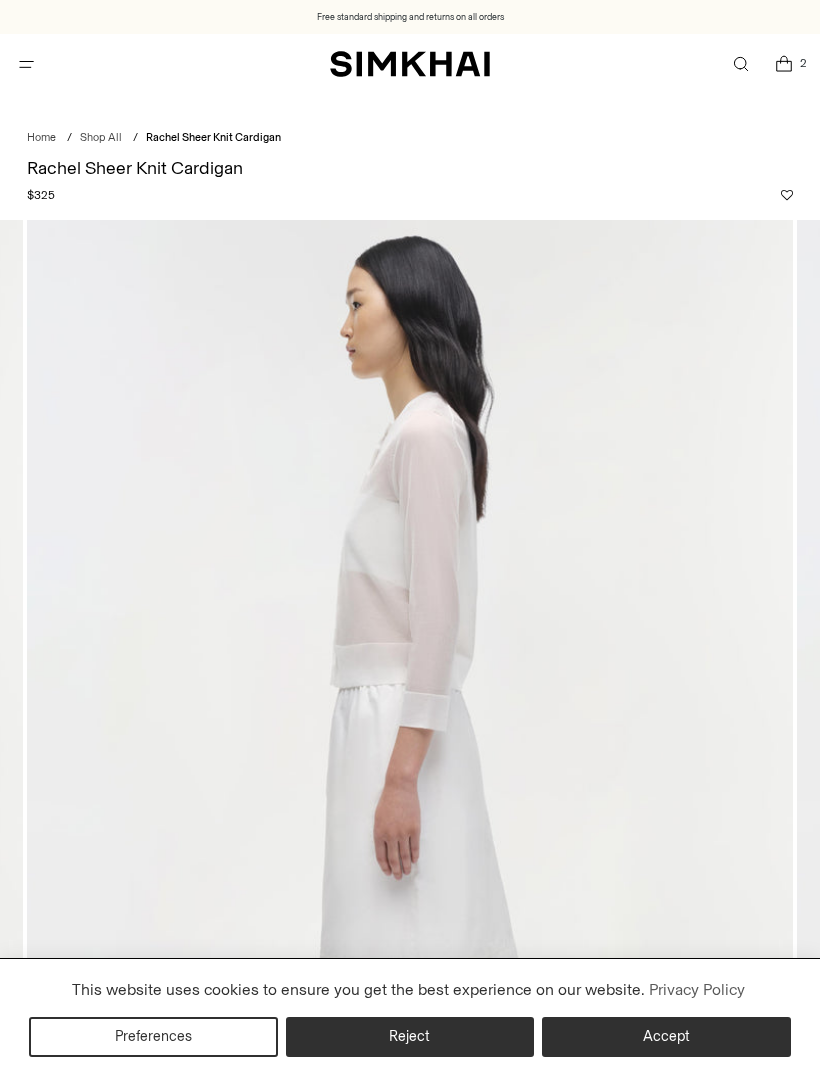 click at bounding box center (410, 794) 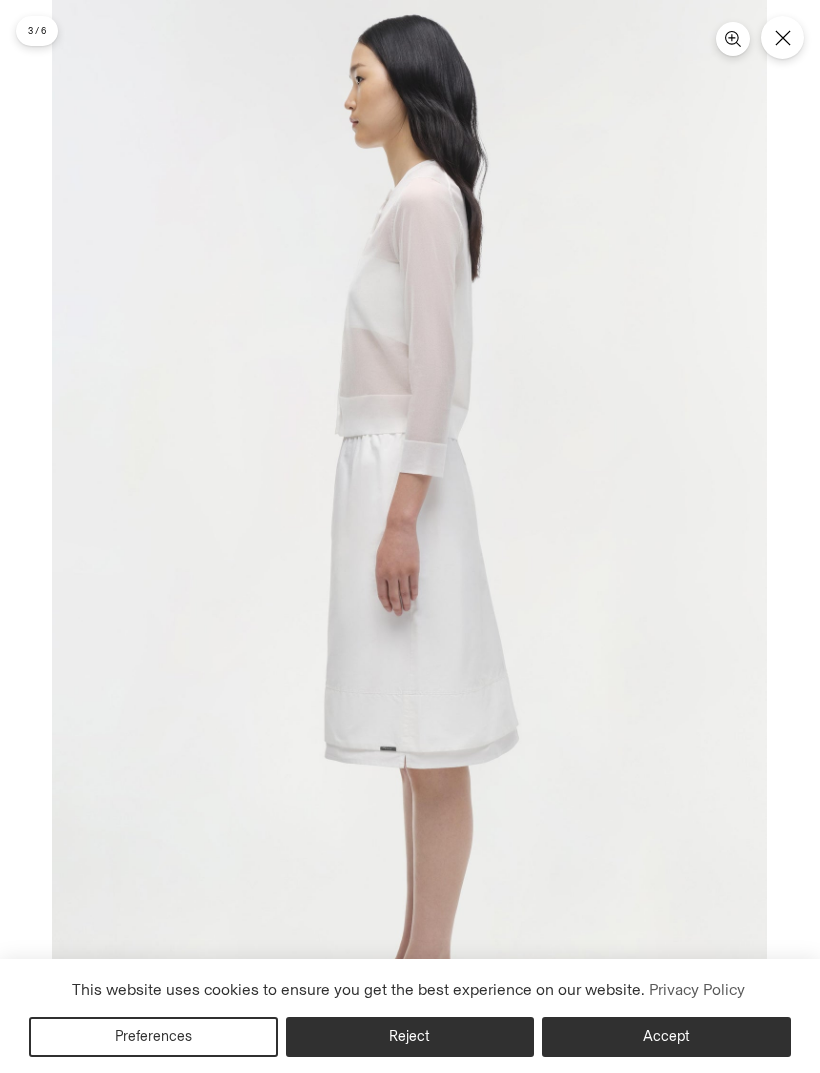 click at bounding box center [409, 536] 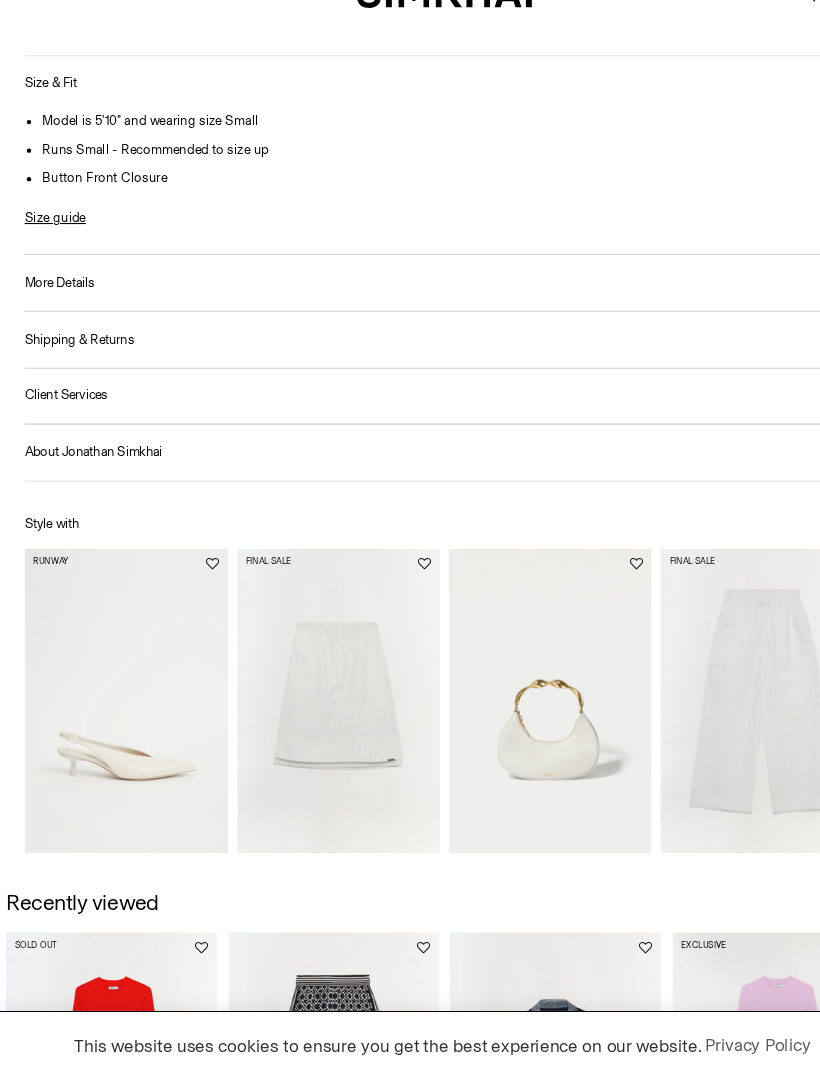 scroll, scrollTop: 1835, scrollLeft: 0, axis: vertical 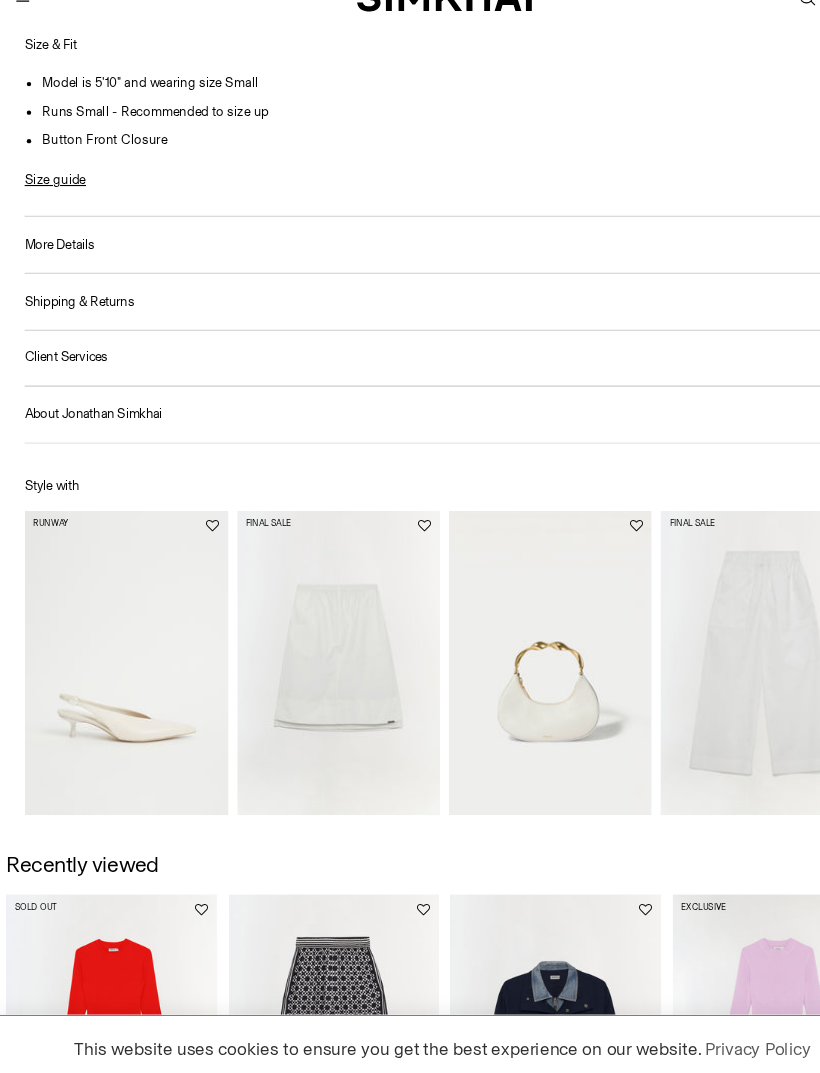 click at bounding box center (313, 637) 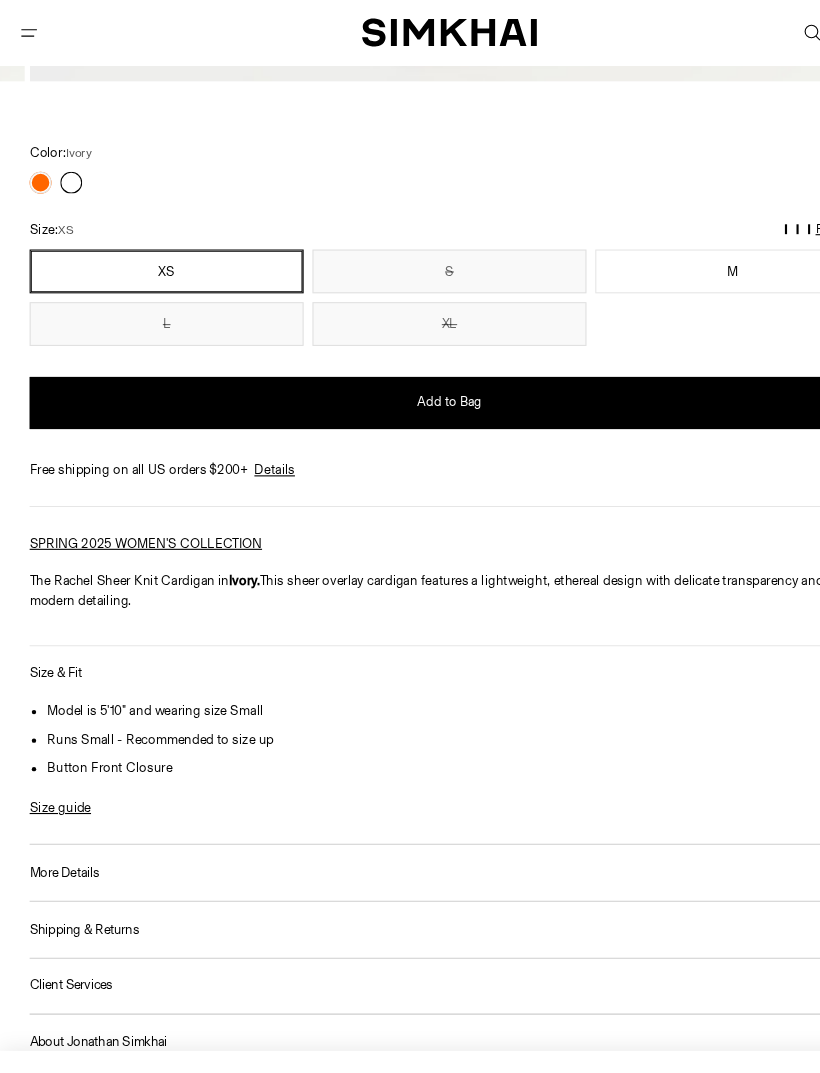 scroll, scrollTop: 1276, scrollLeft: 0, axis: vertical 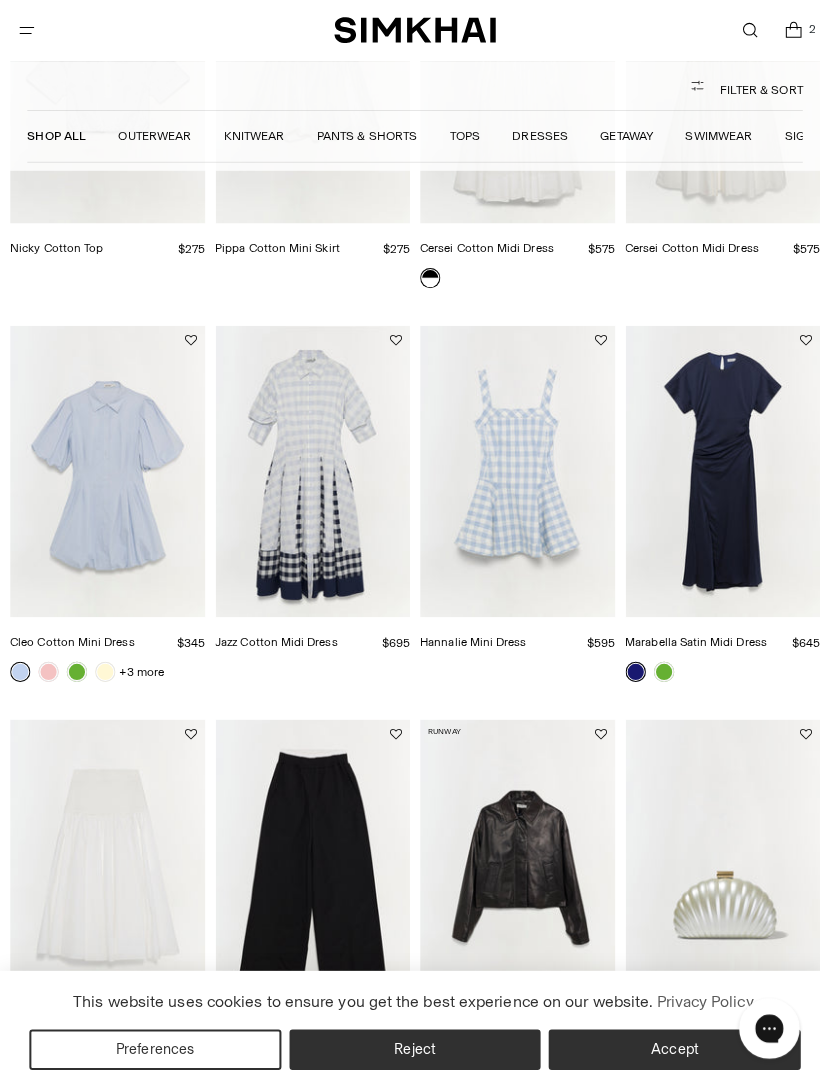 click at bounding box center (309, 466) 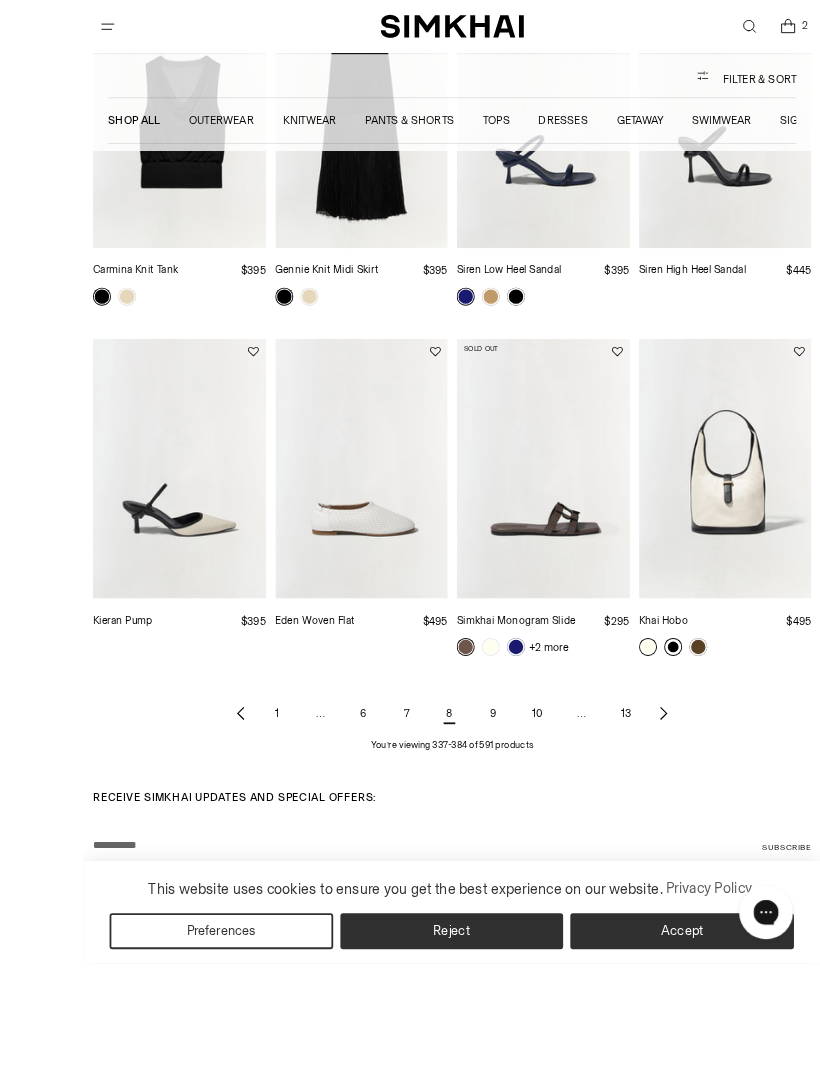 scroll, scrollTop: 4291, scrollLeft: 0, axis: vertical 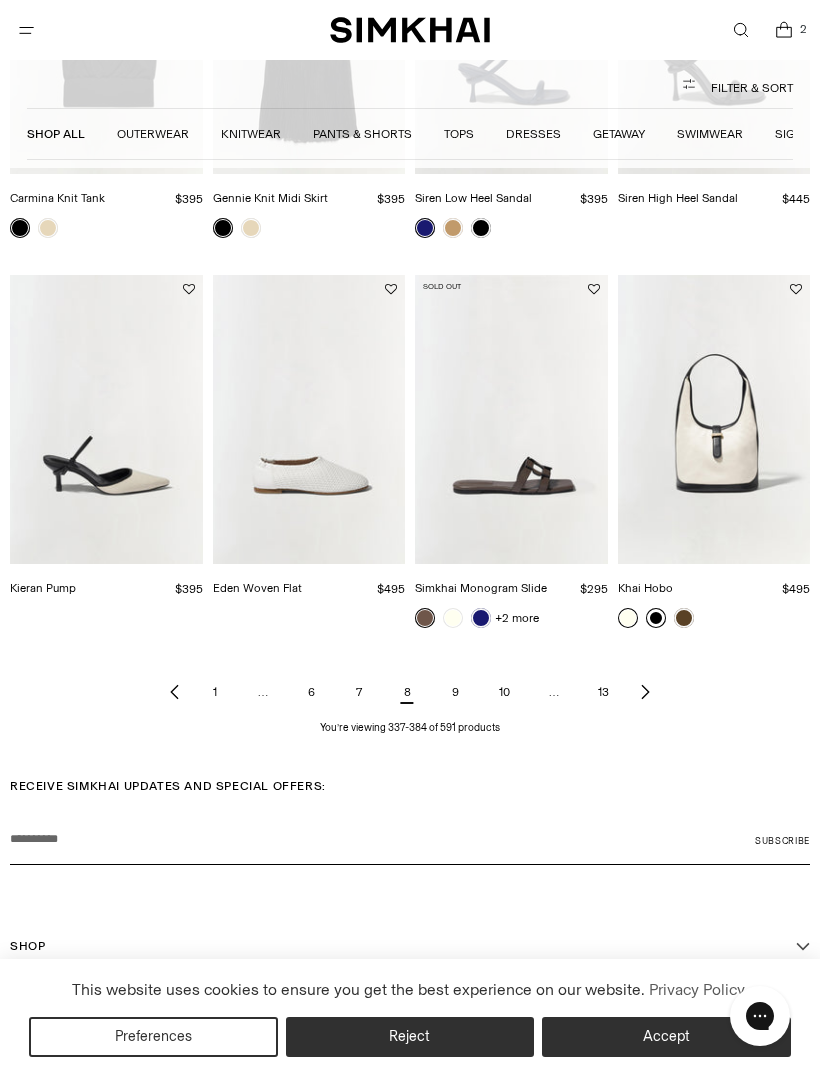 click at bounding box center (645, 692) 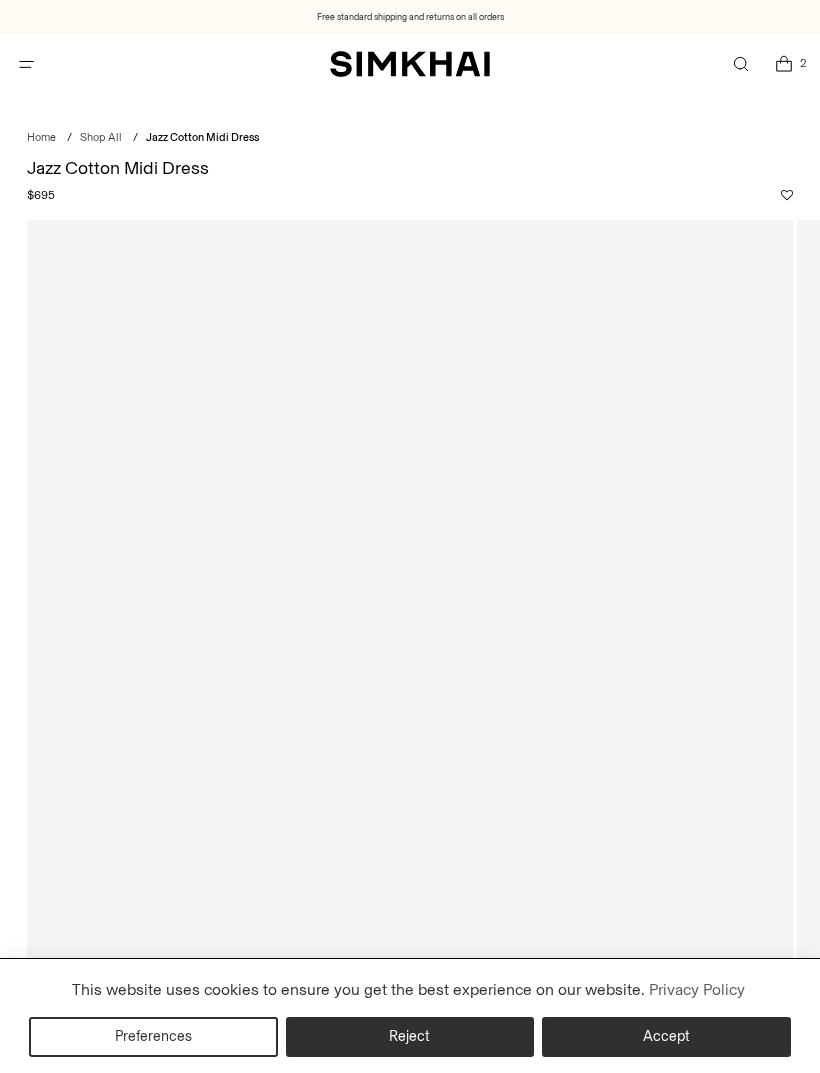 scroll, scrollTop: 0, scrollLeft: 0, axis: both 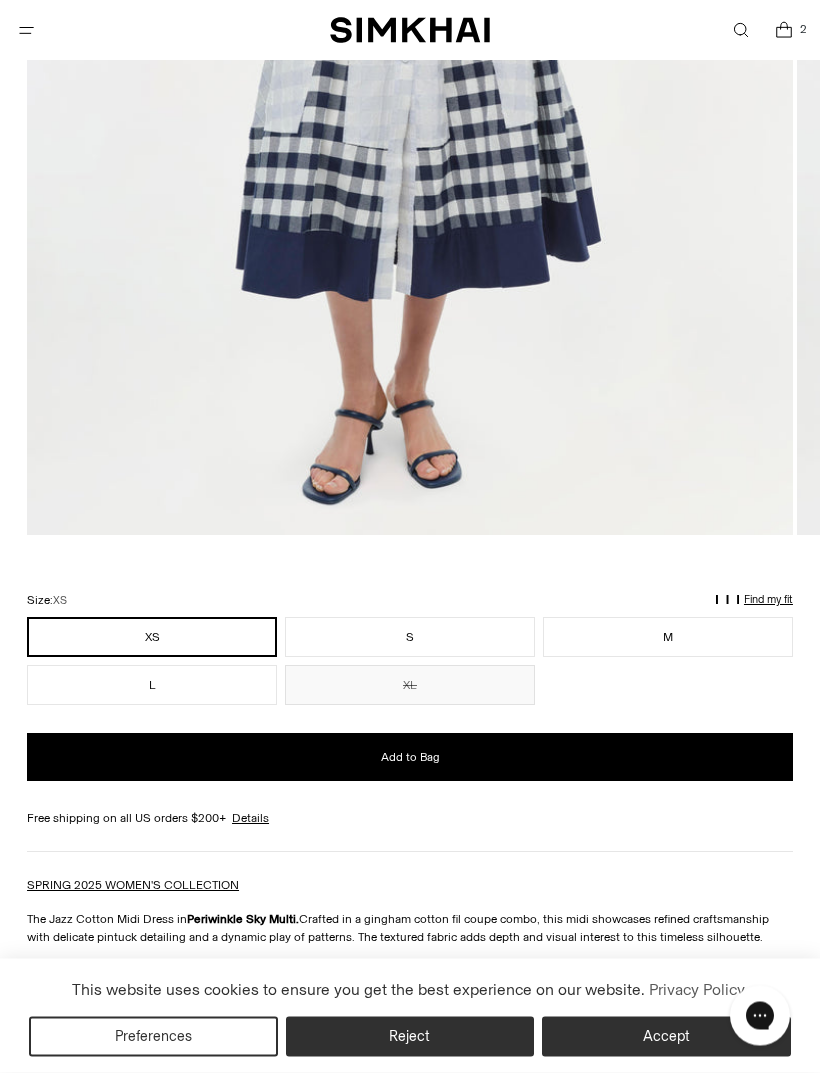 click on "S" at bounding box center (410, 638) 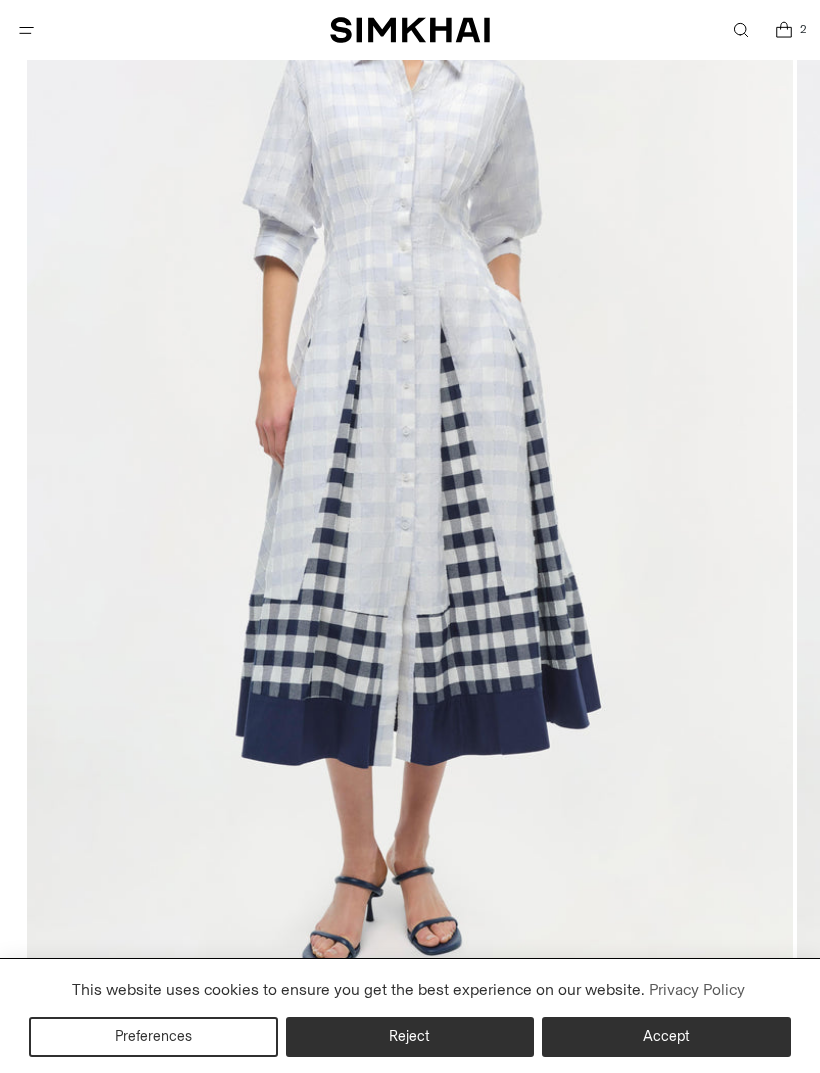 scroll, scrollTop: 383, scrollLeft: 0, axis: vertical 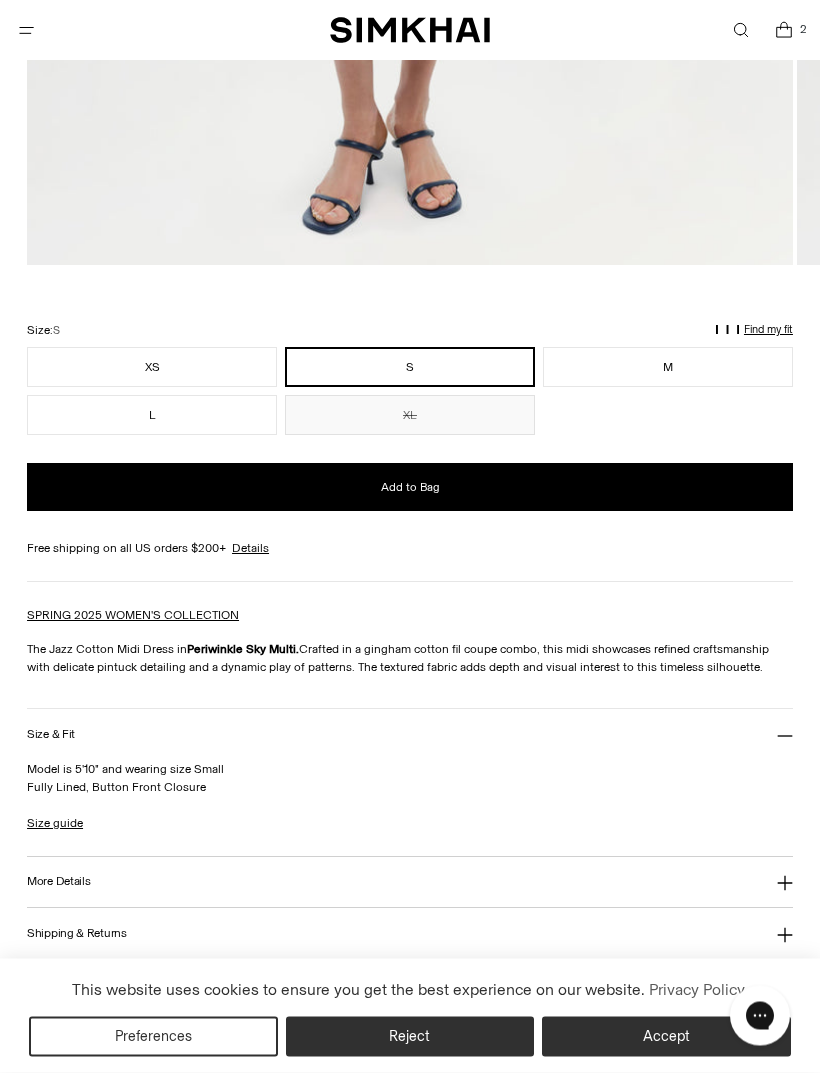 click on "Add to Bag" at bounding box center [410, 488] 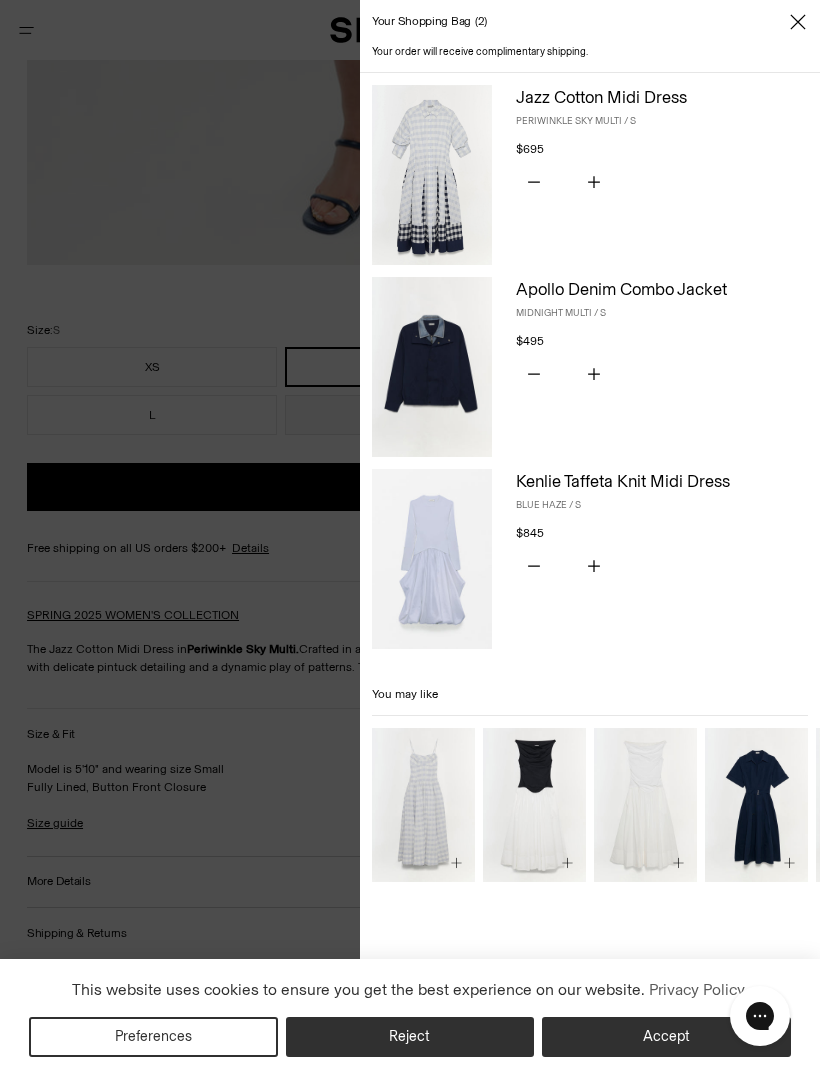 click on "Your shopping bag 2" at bounding box center (590, 22) 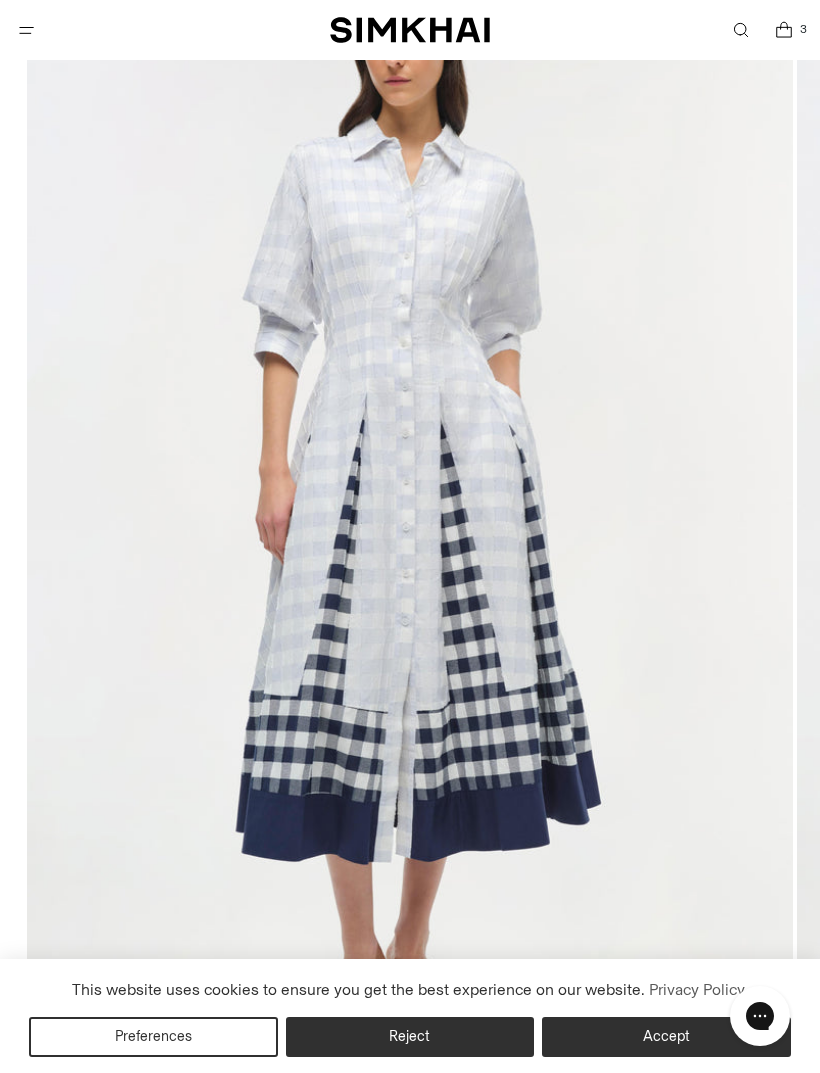 scroll, scrollTop: 0, scrollLeft: 0, axis: both 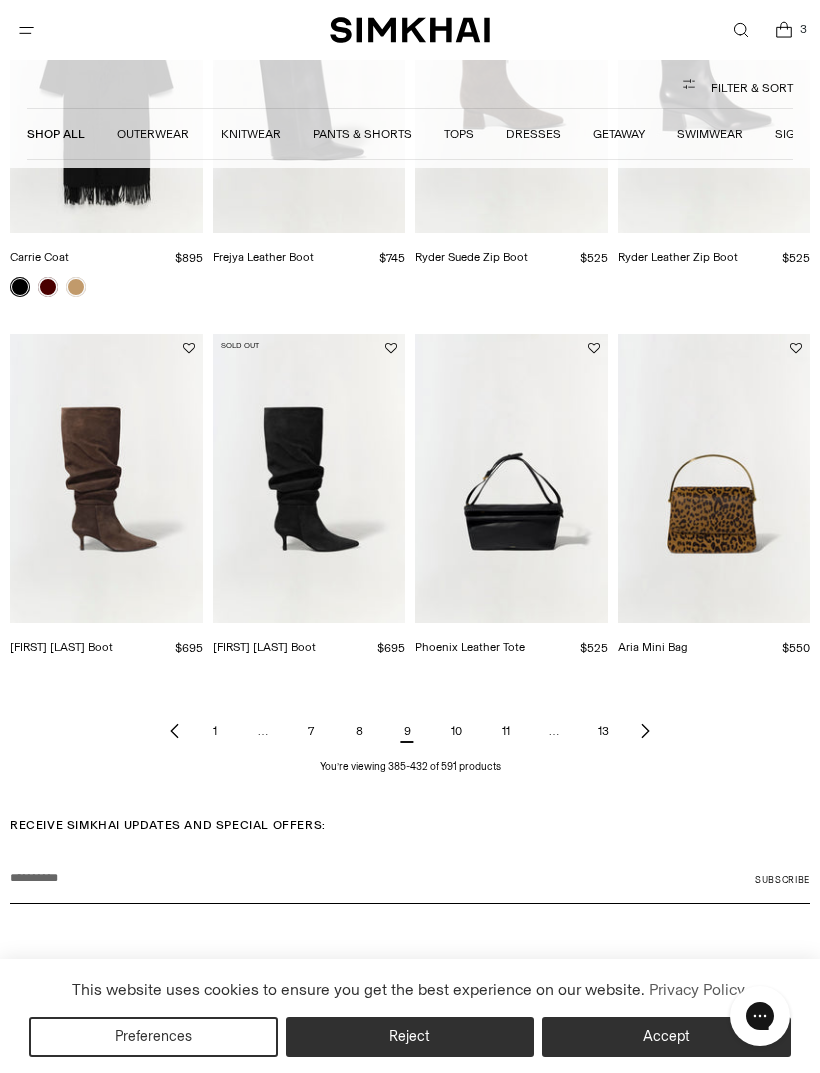 click at bounding box center (645, 731) 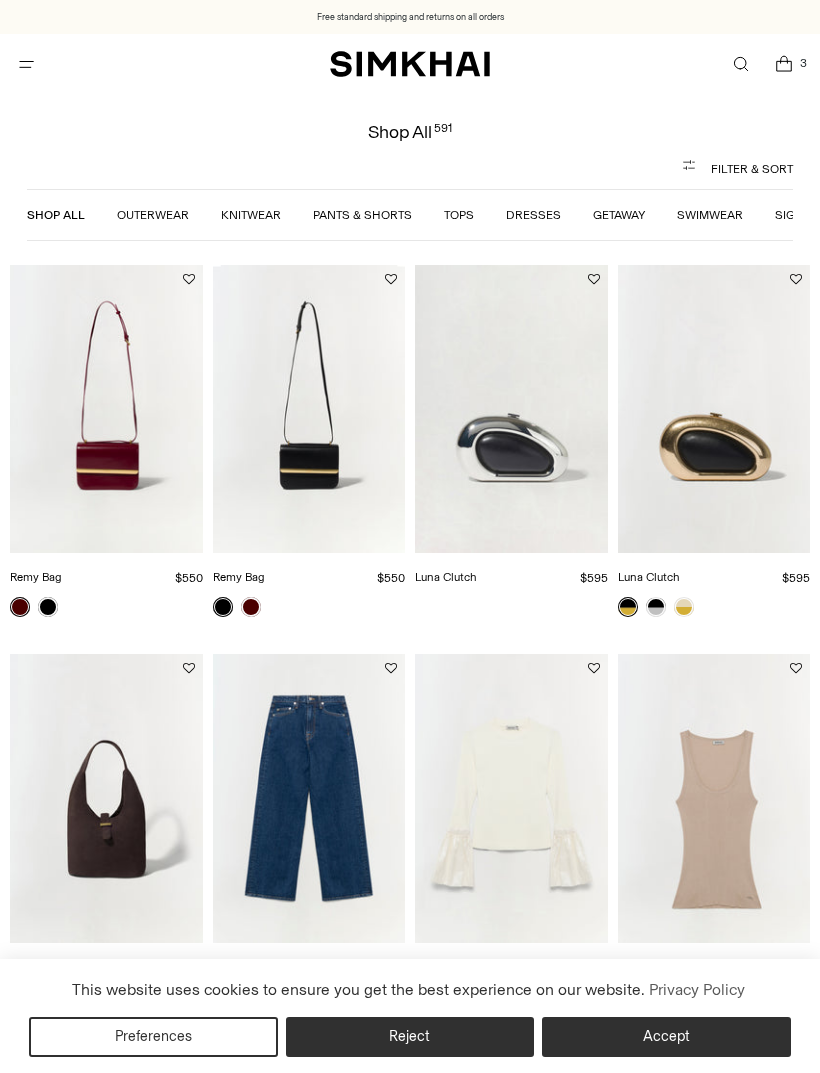 scroll, scrollTop: 0, scrollLeft: 0, axis: both 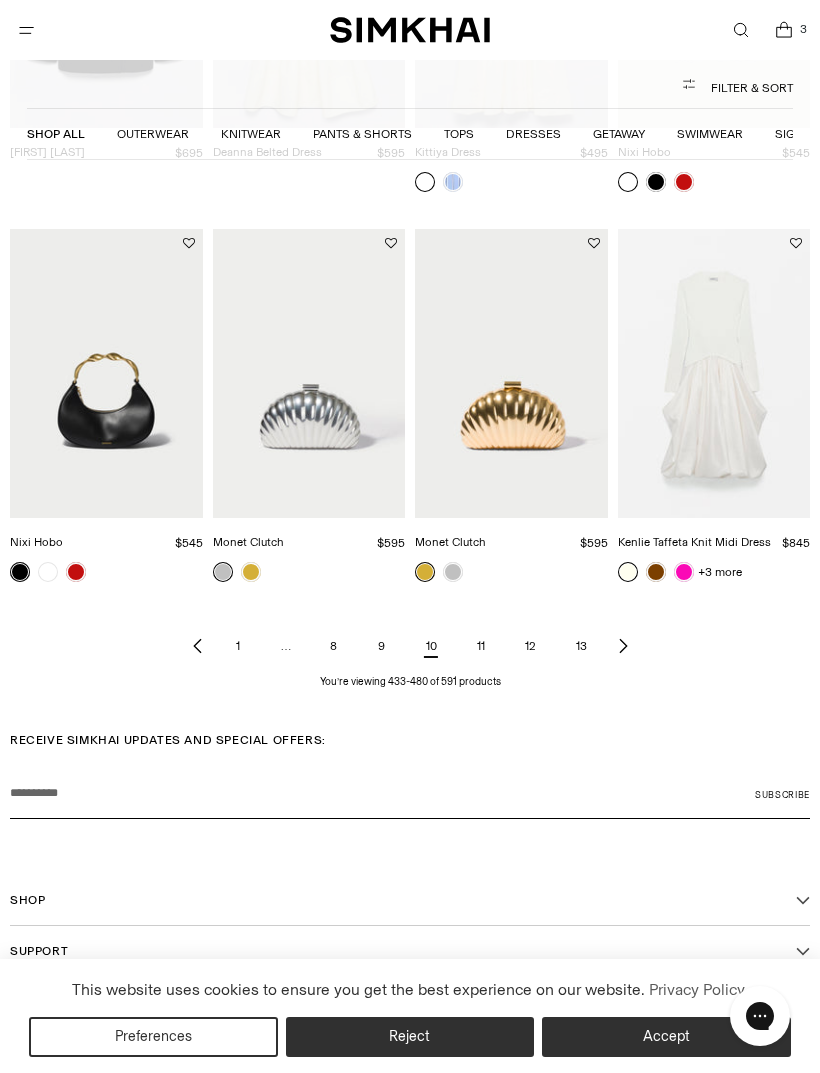 click 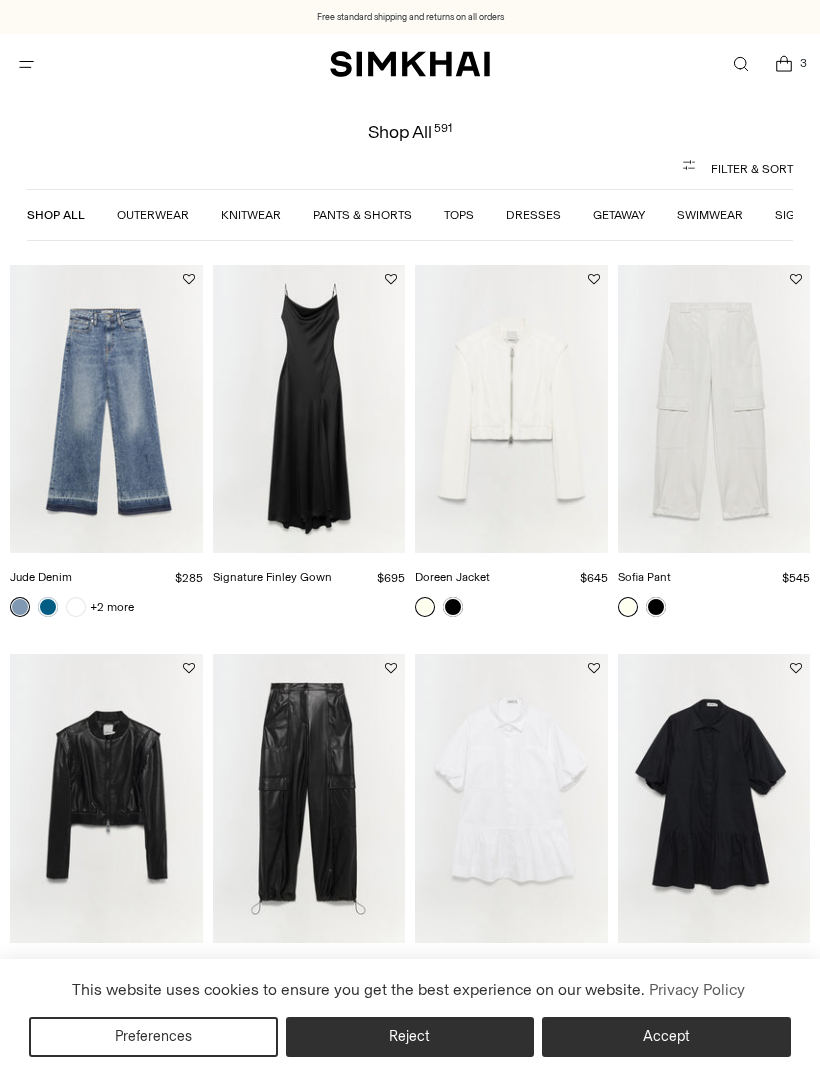 scroll, scrollTop: 0, scrollLeft: 0, axis: both 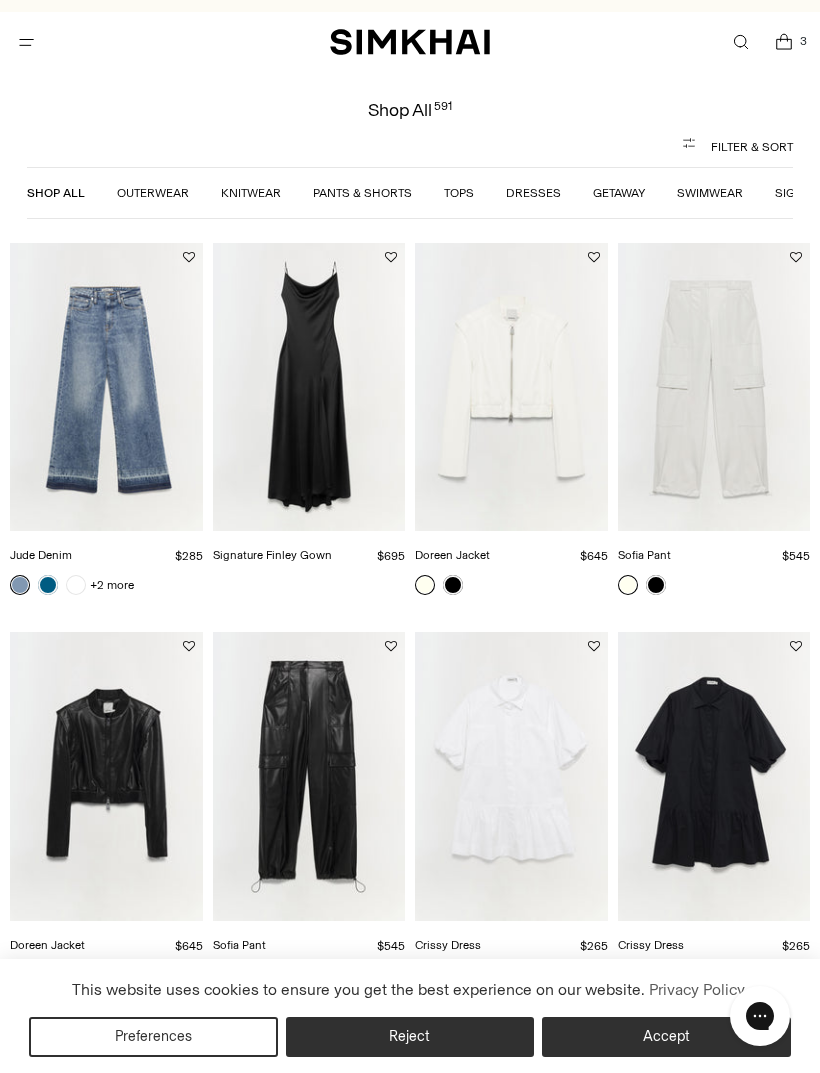 click at bounding box center (511, 387) 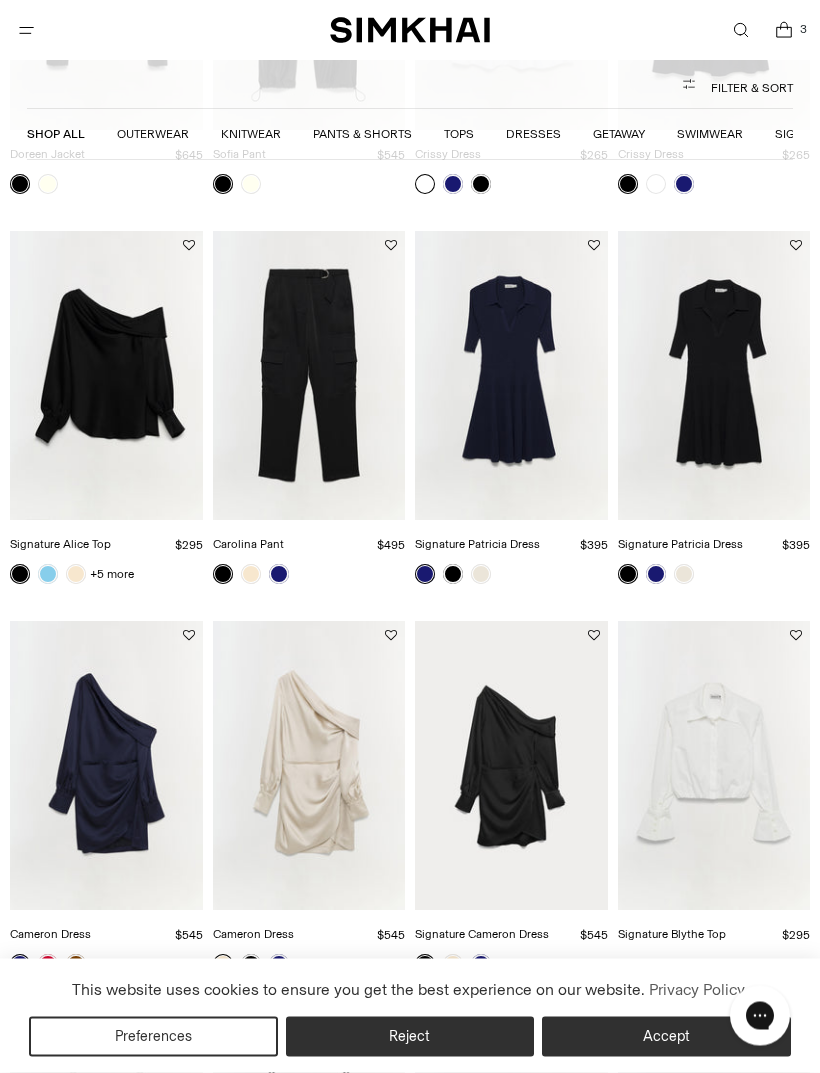 scroll, scrollTop: 813, scrollLeft: 0, axis: vertical 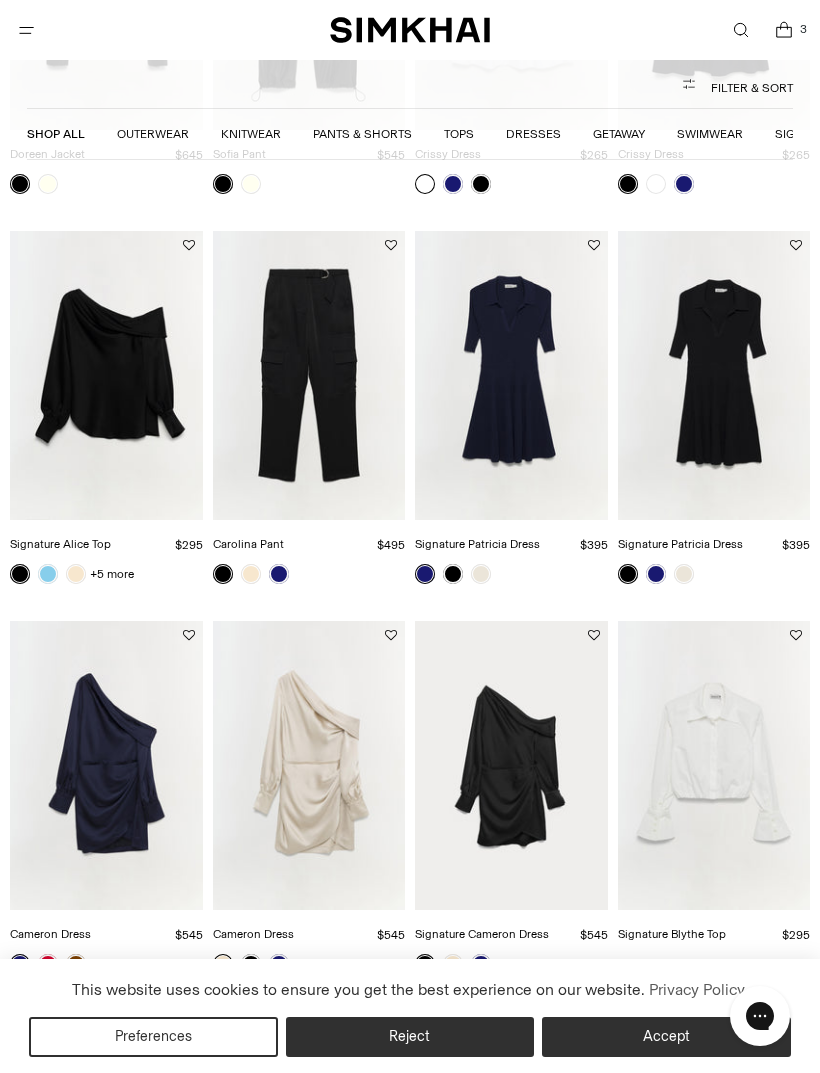 click at bounding box center (684, 574) 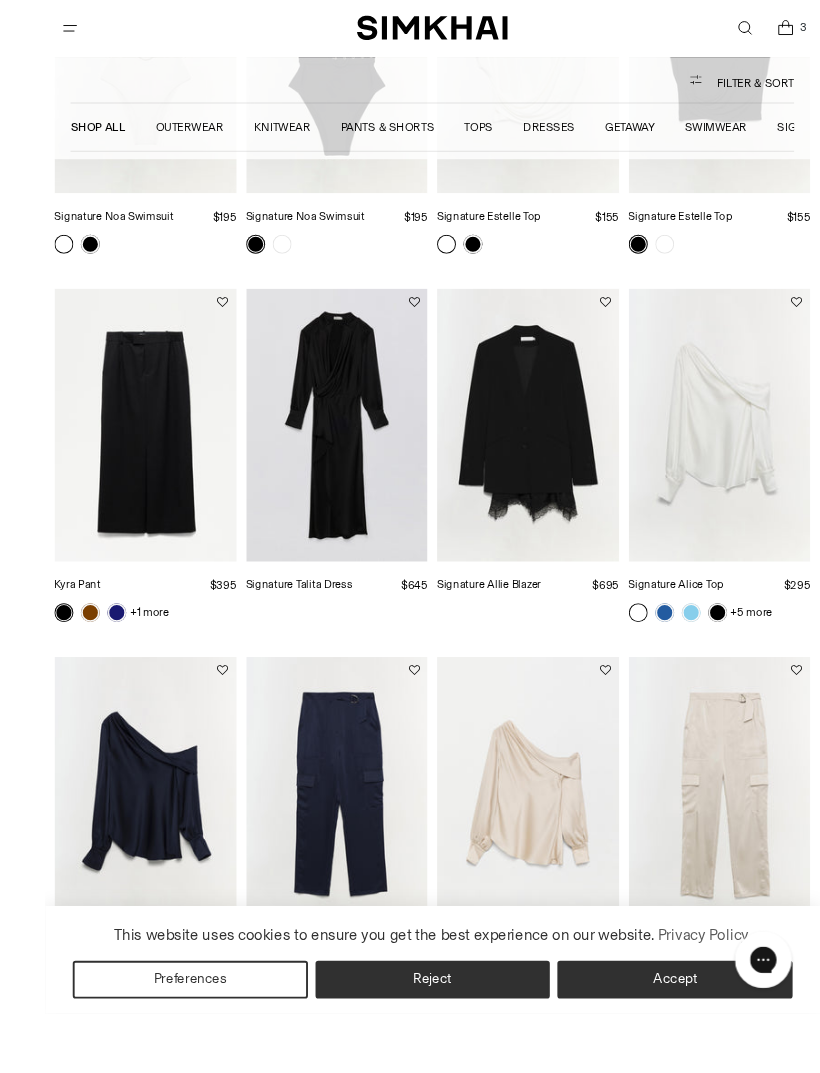 scroll, scrollTop: 1962, scrollLeft: 0, axis: vertical 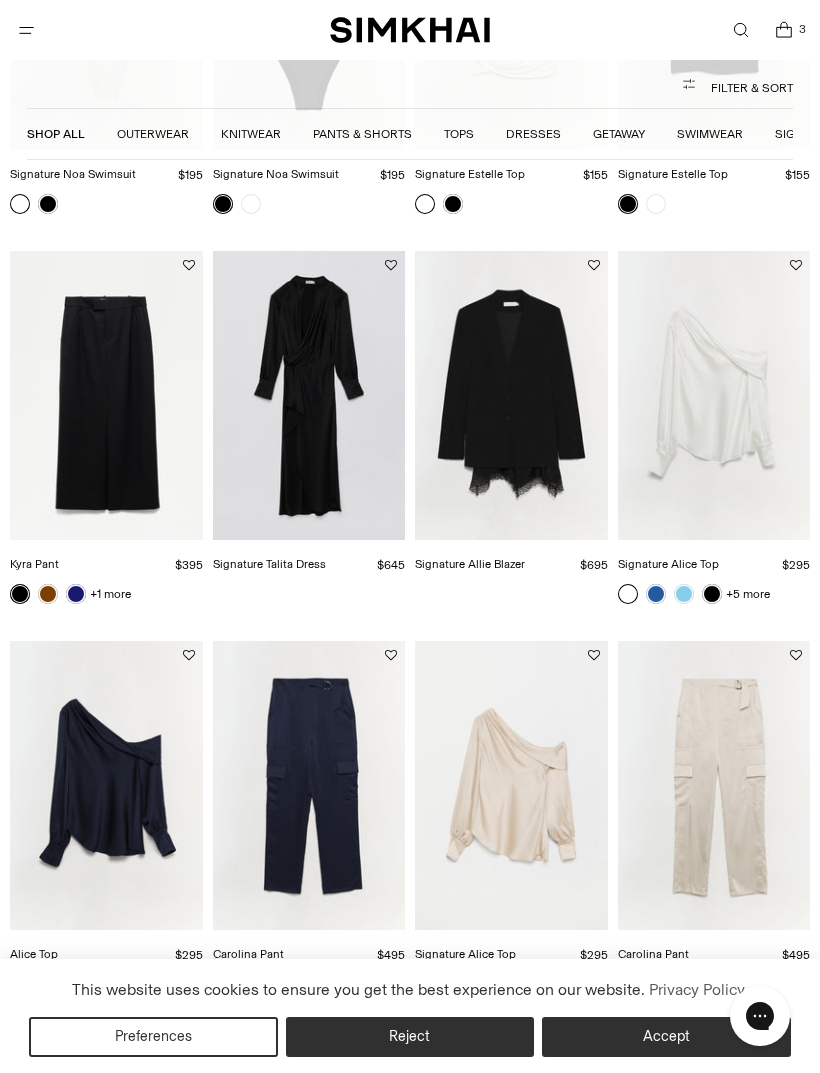 click at bounding box center (511, 395) 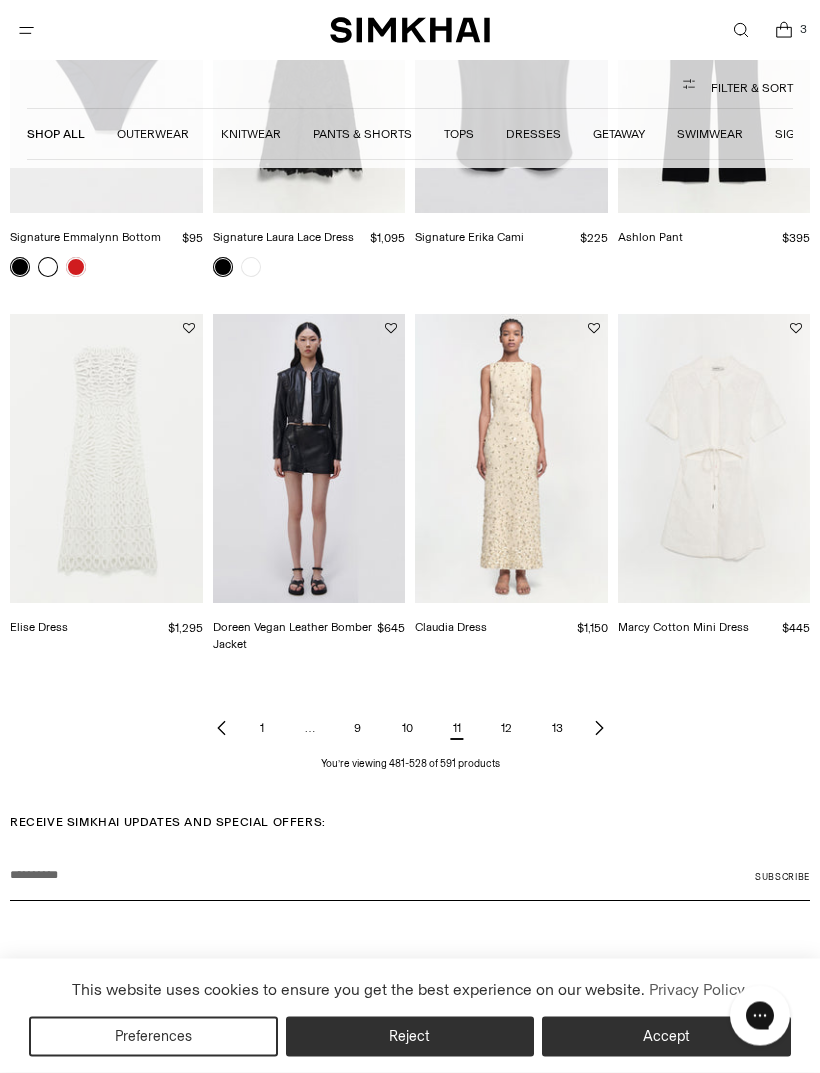 scroll, scrollTop: 4238, scrollLeft: 0, axis: vertical 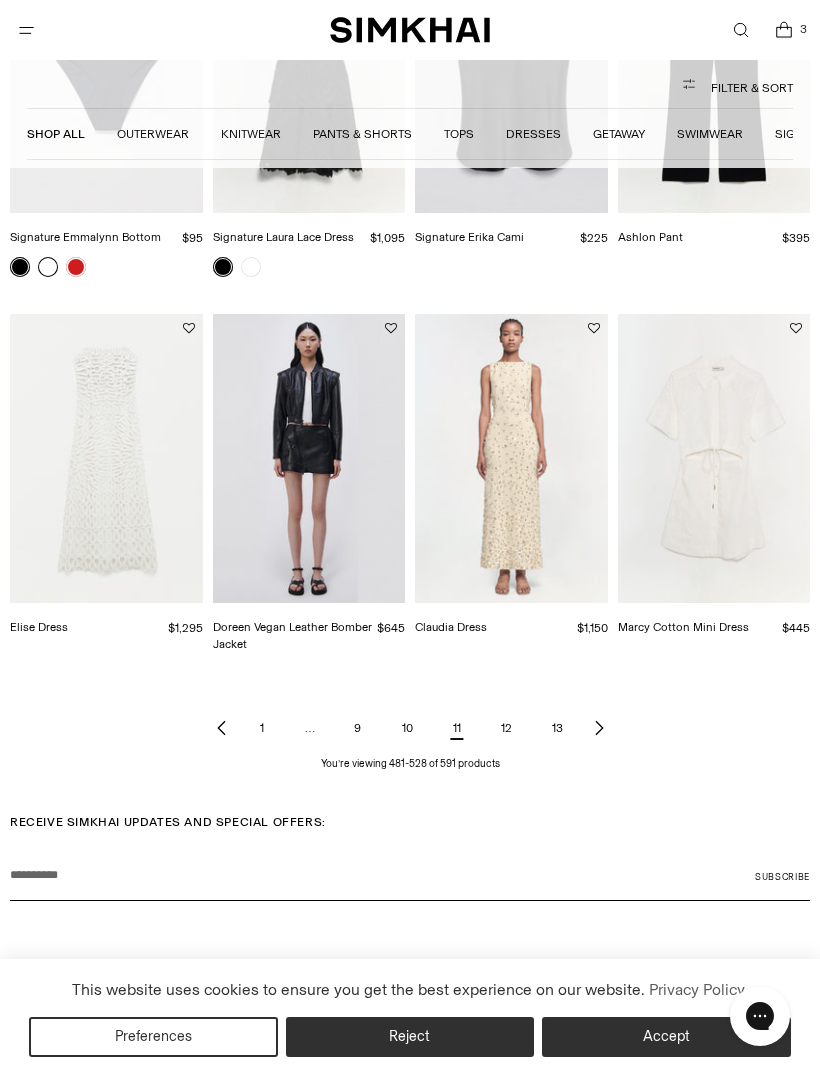 click 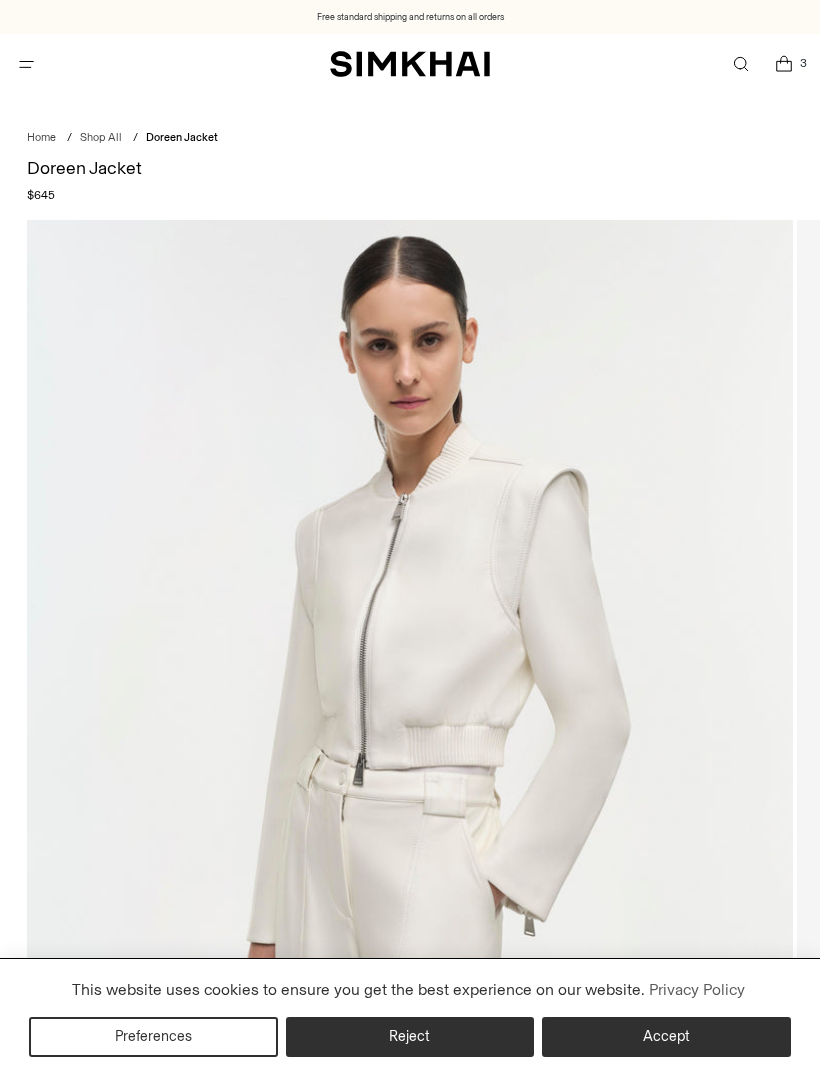 scroll, scrollTop: 0, scrollLeft: 0, axis: both 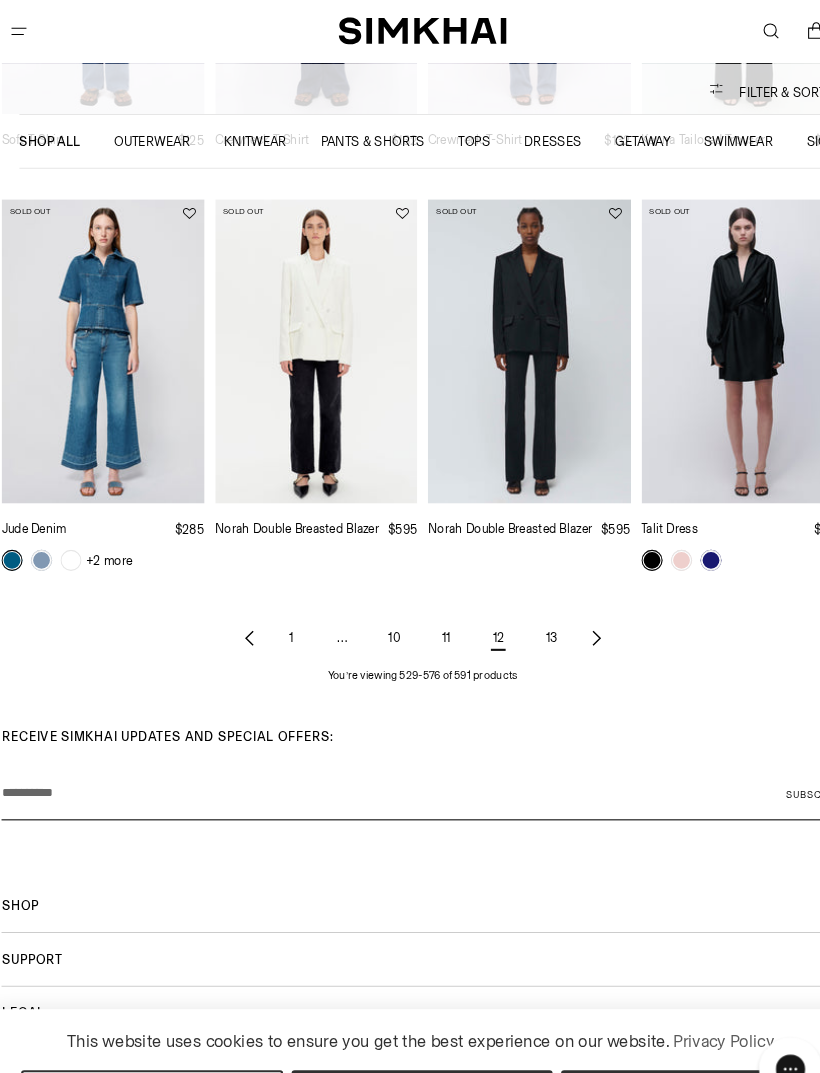 click 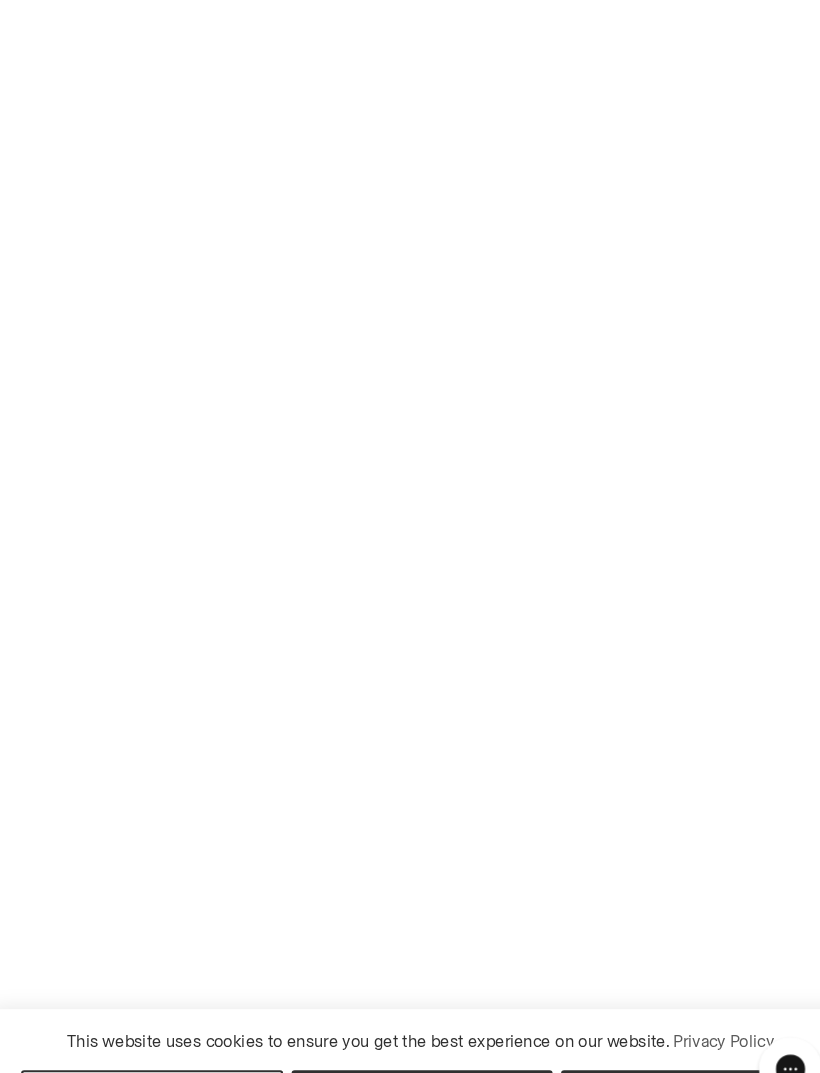 scroll, scrollTop: 4320, scrollLeft: 0, axis: vertical 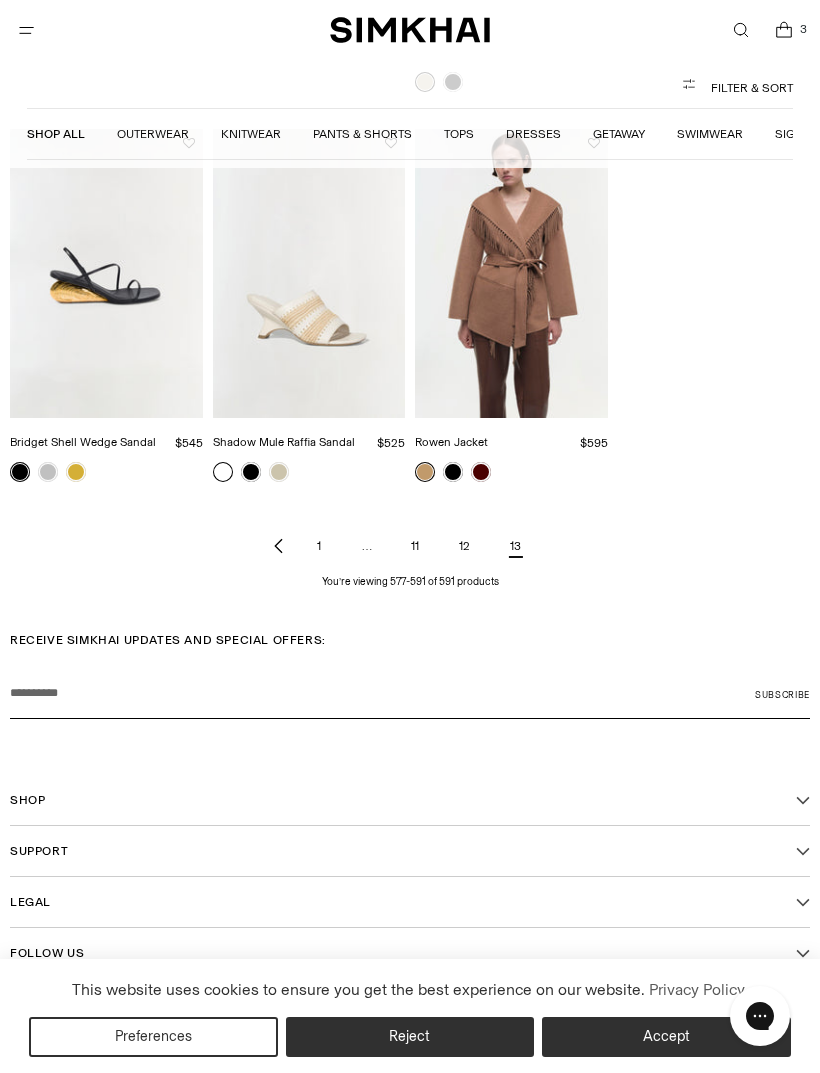 click on "13" at bounding box center [515, 546] 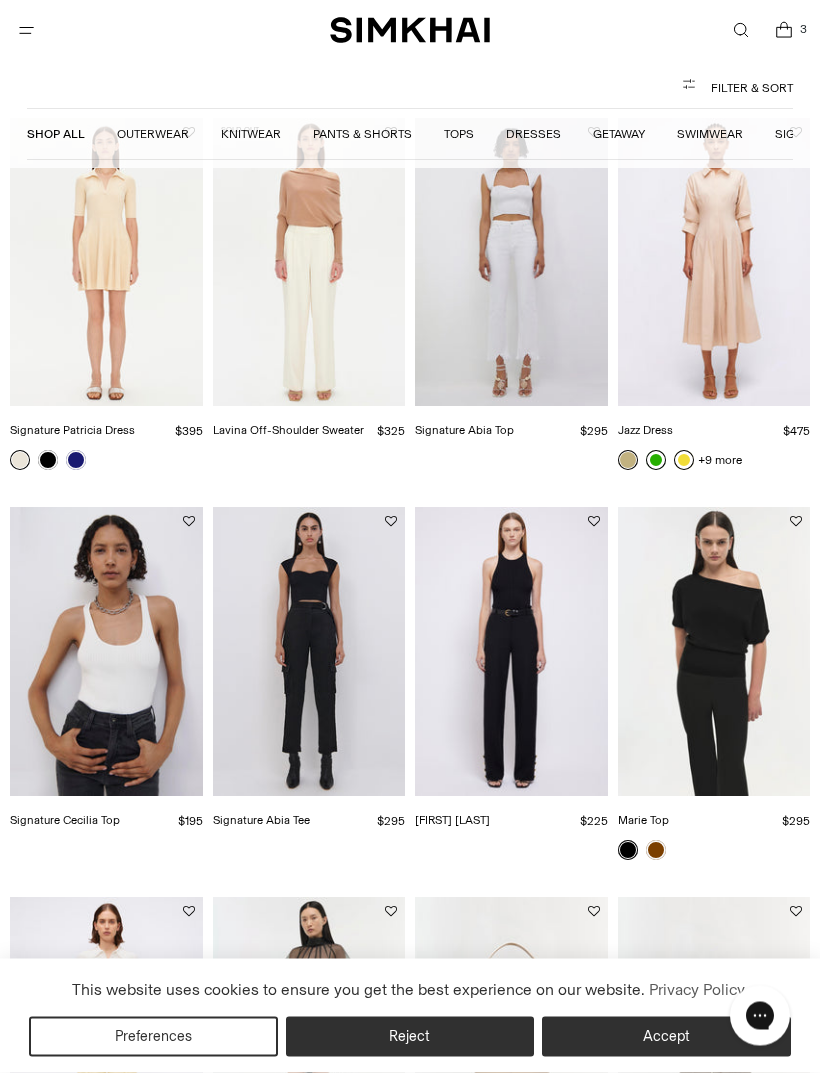 scroll, scrollTop: 0, scrollLeft: 0, axis: both 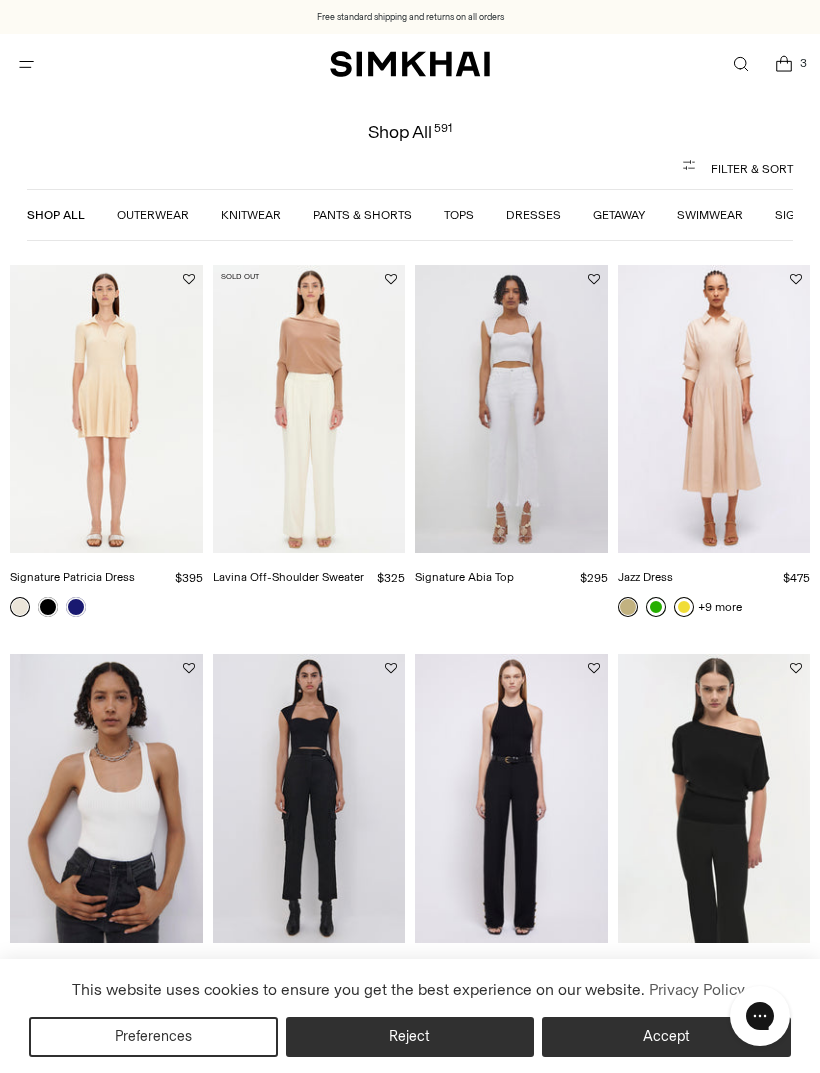 click 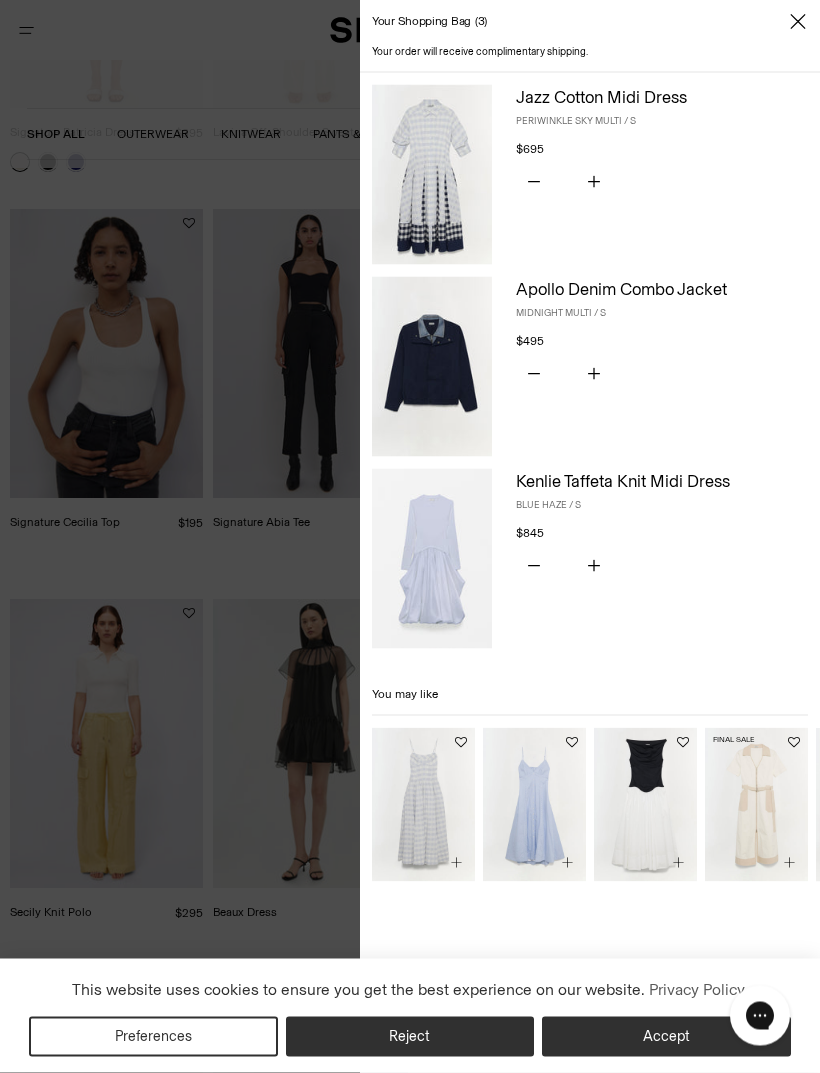 scroll, scrollTop: 446, scrollLeft: 0, axis: vertical 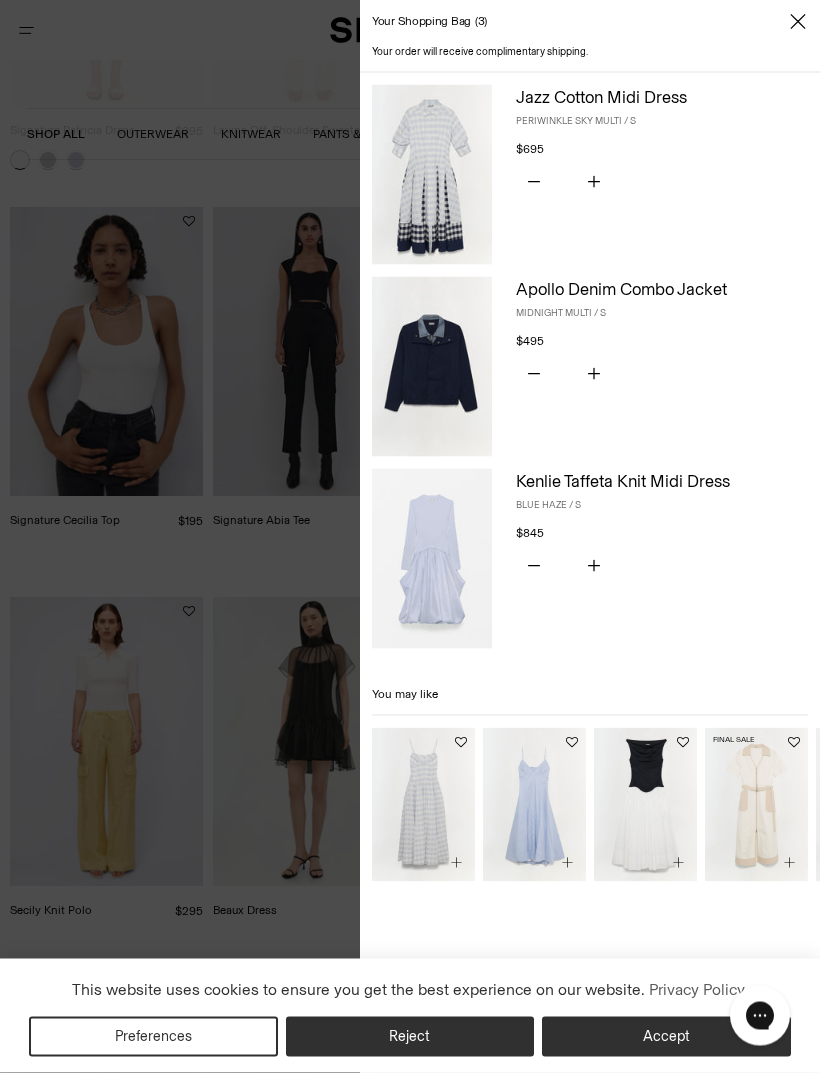 click on "Accept" at bounding box center [666, 1037] 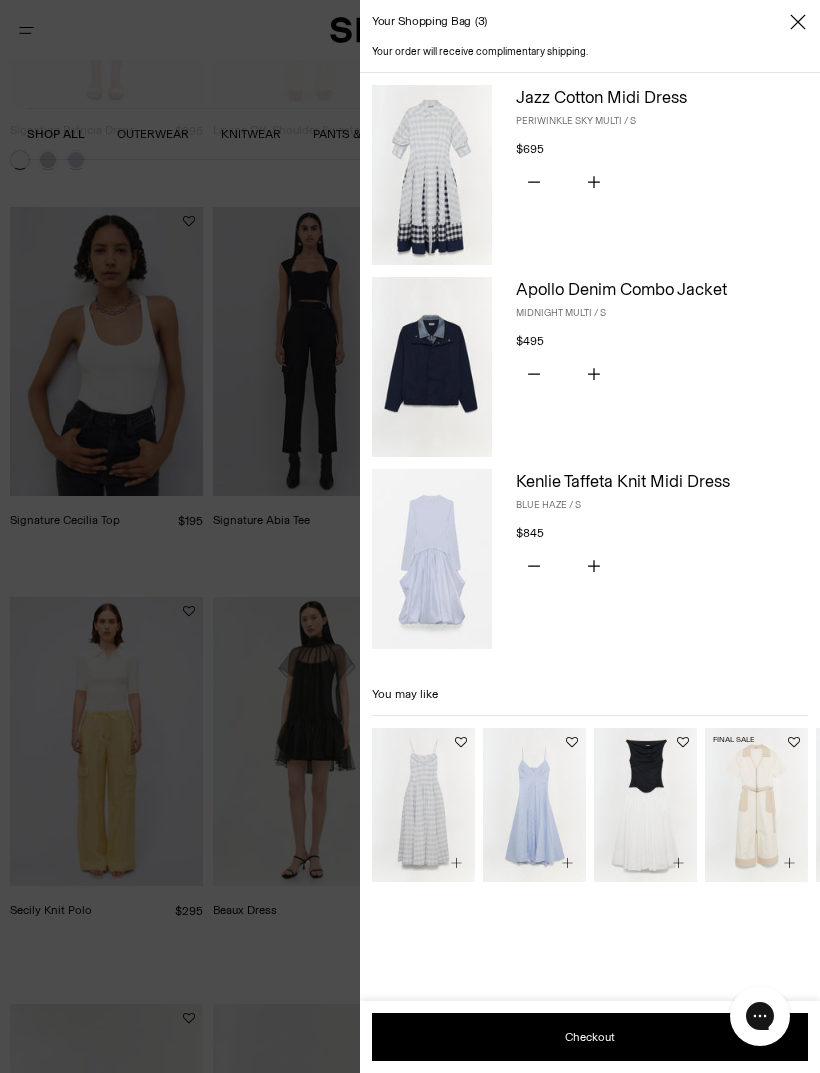 click on "Checkout" at bounding box center (590, 1037) 